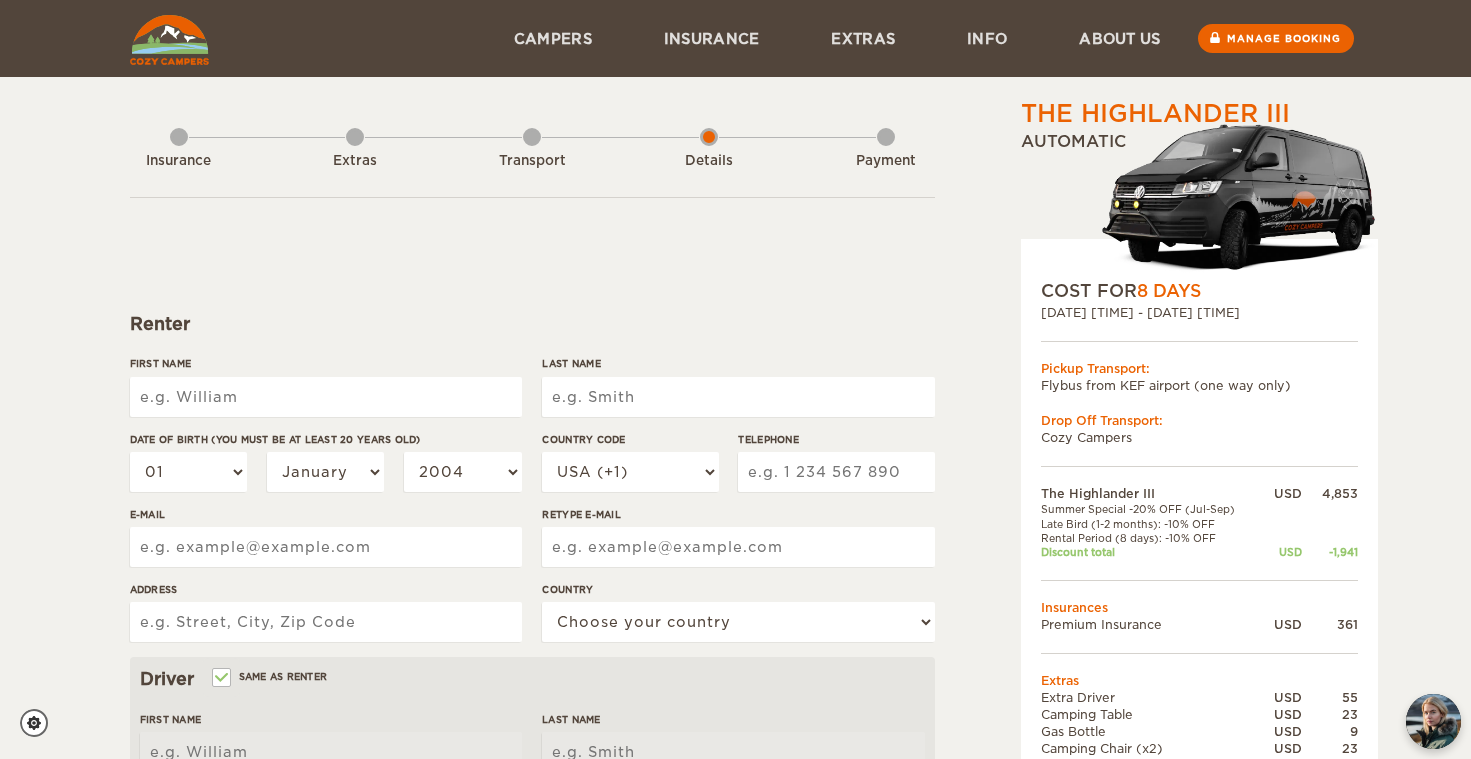 scroll, scrollTop: 0, scrollLeft: 0, axis: both 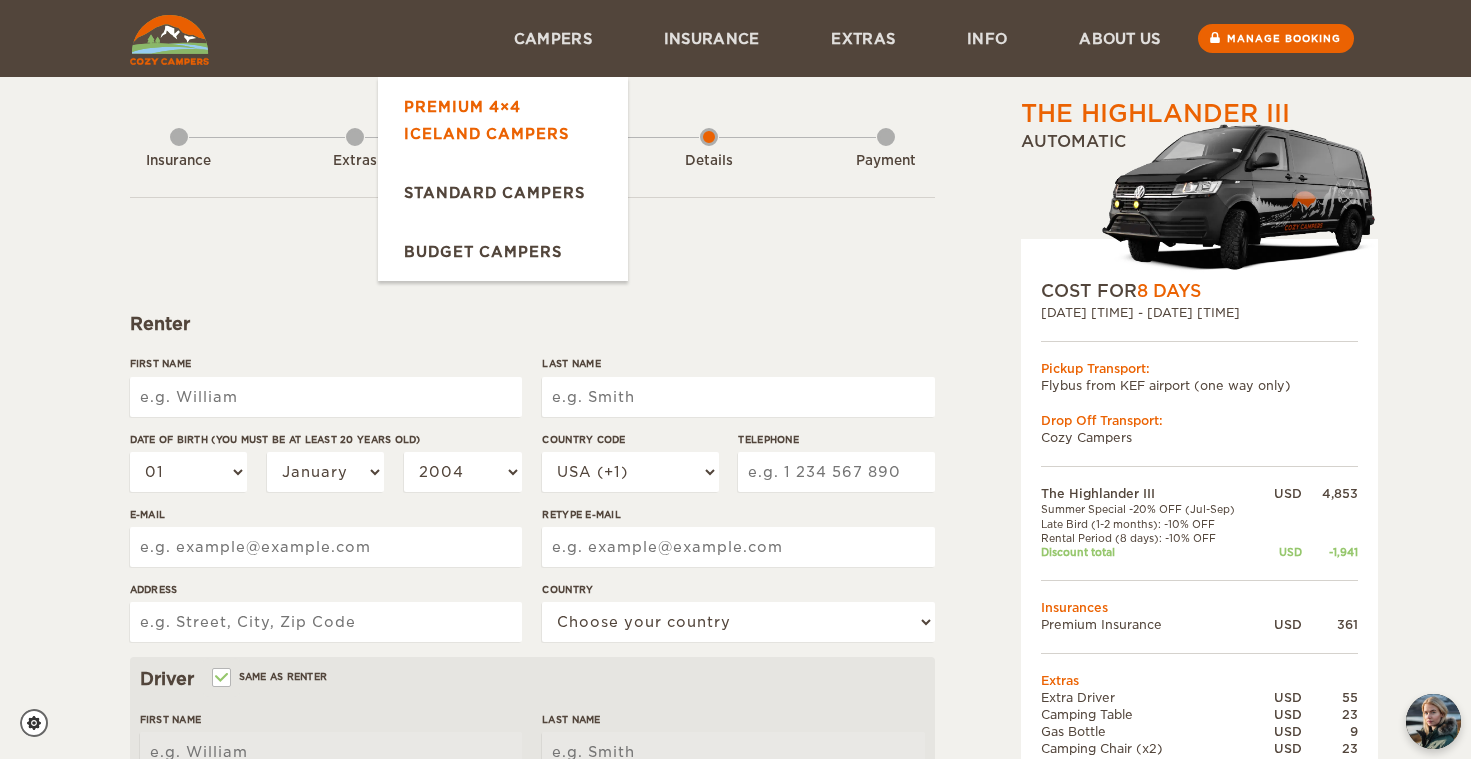 click on "Premium 4×4 Iceland Campers" at bounding box center (503, 120) 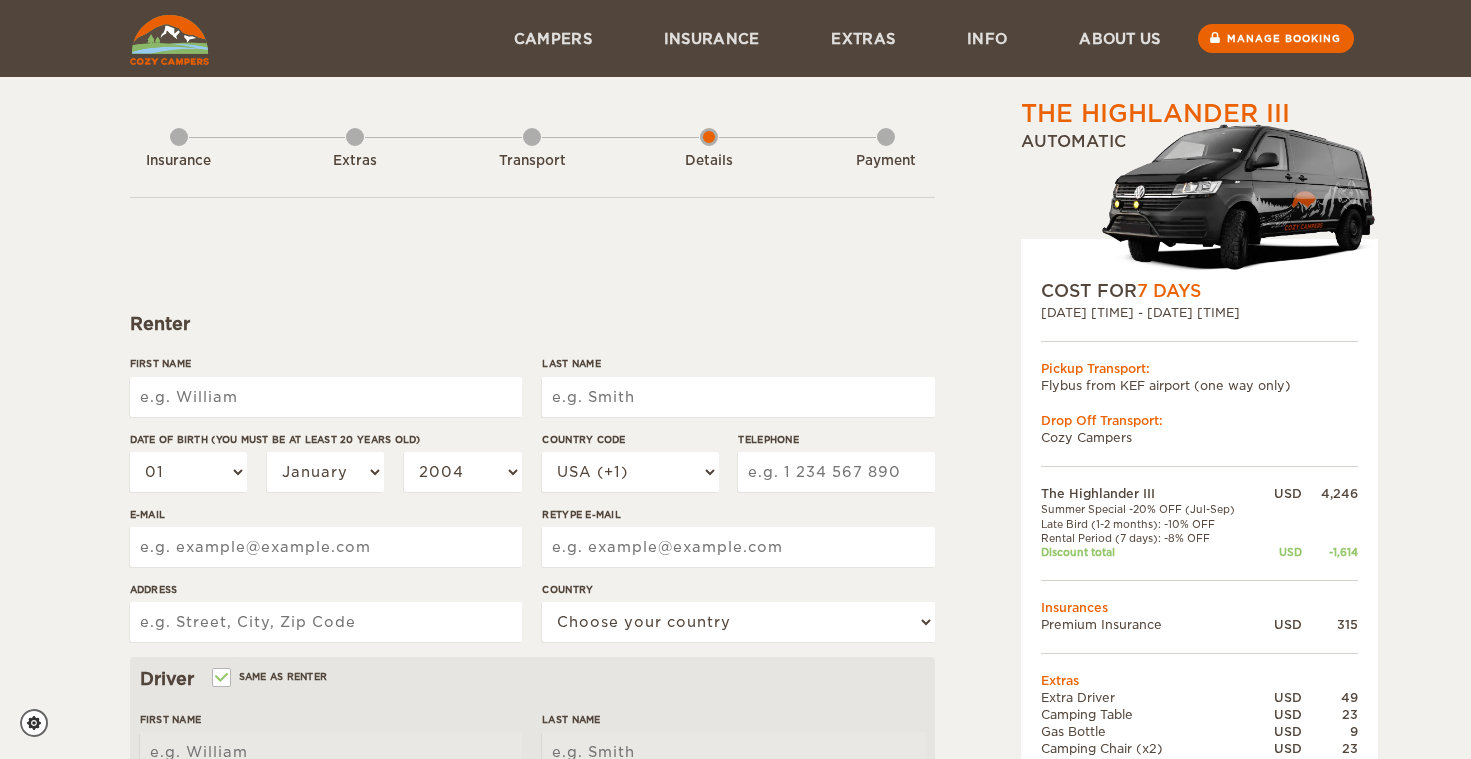 scroll, scrollTop: 0, scrollLeft: 0, axis: both 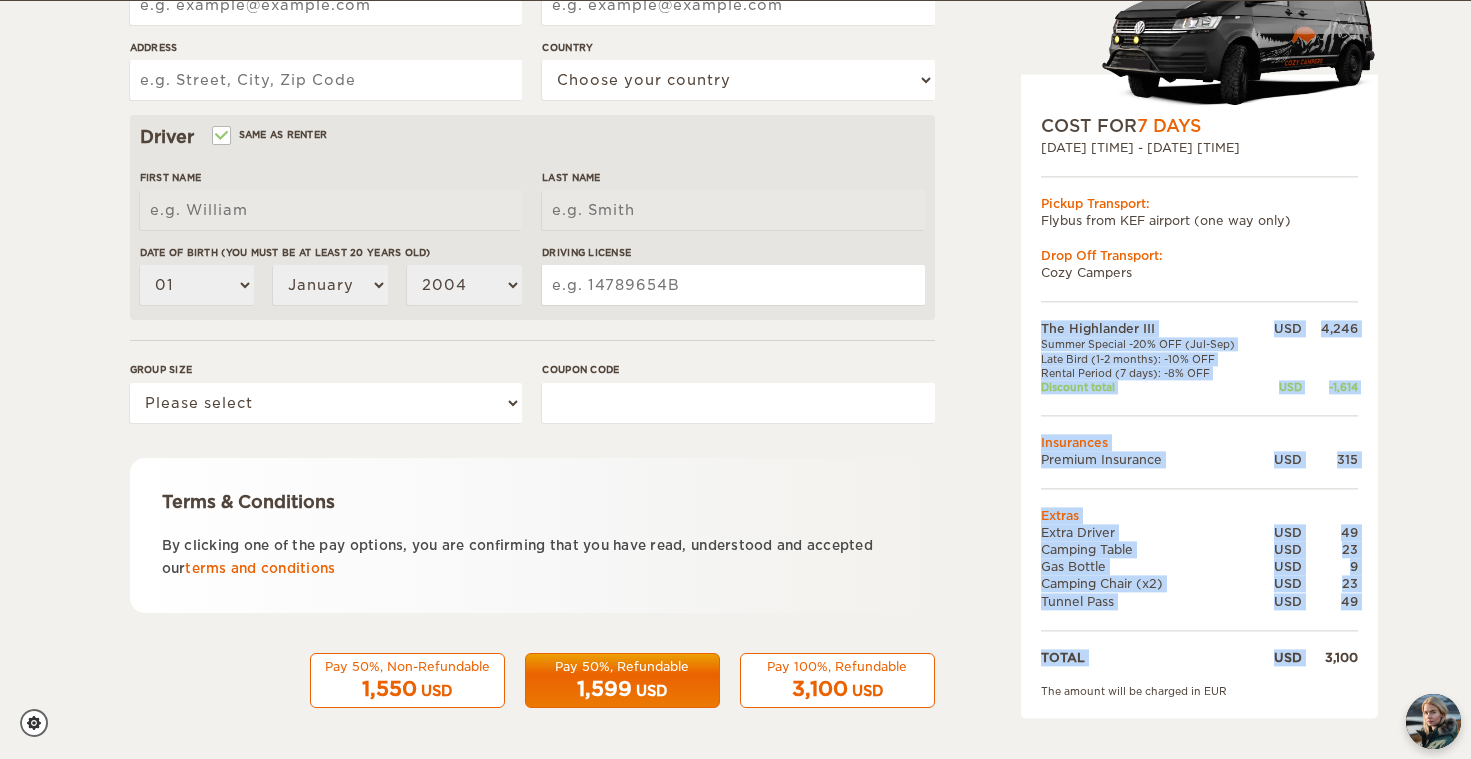 drag, startPoint x: 1324, startPoint y: 654, endPoint x: 1364, endPoint y: 654, distance: 40 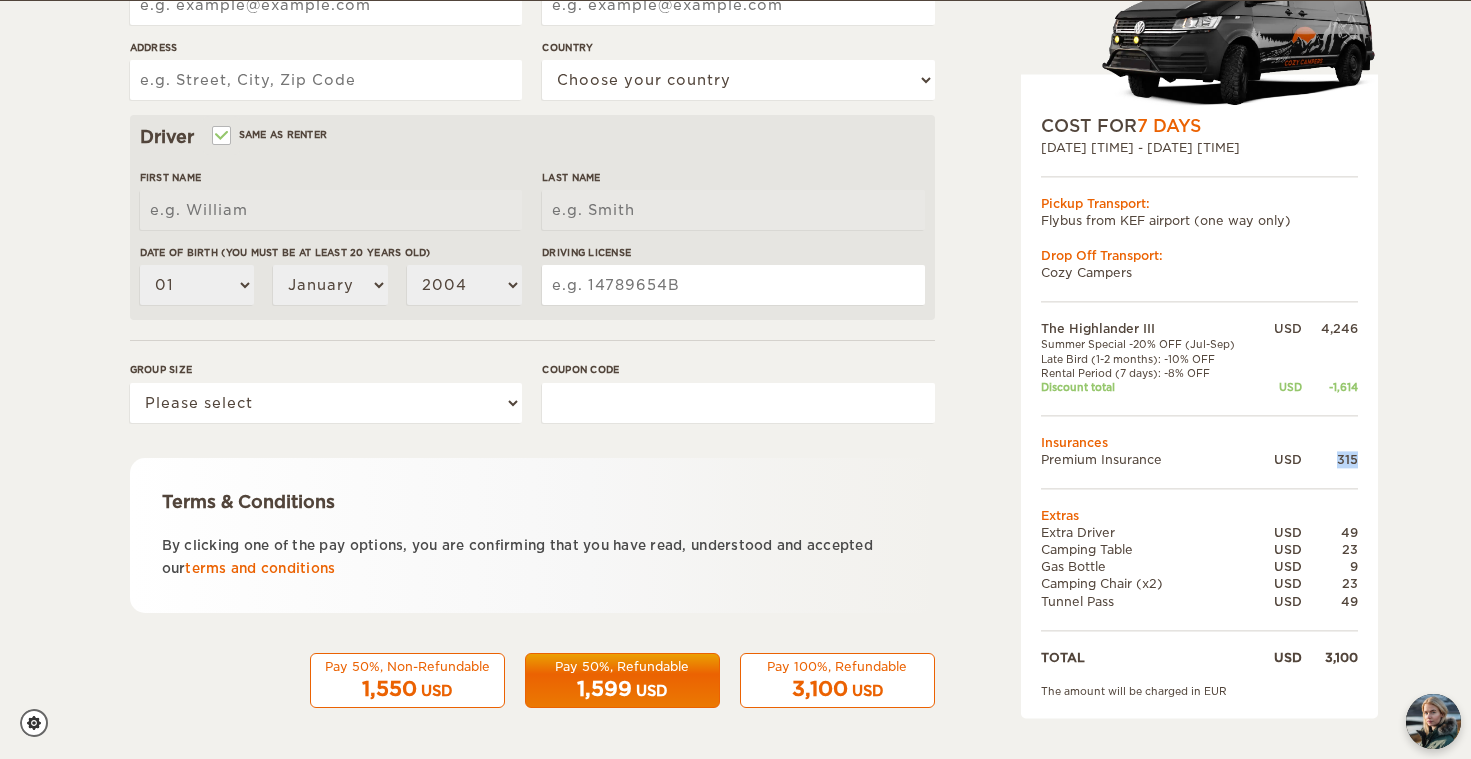 drag, startPoint x: 1337, startPoint y: 454, endPoint x: 1357, endPoint y: 454, distance: 20 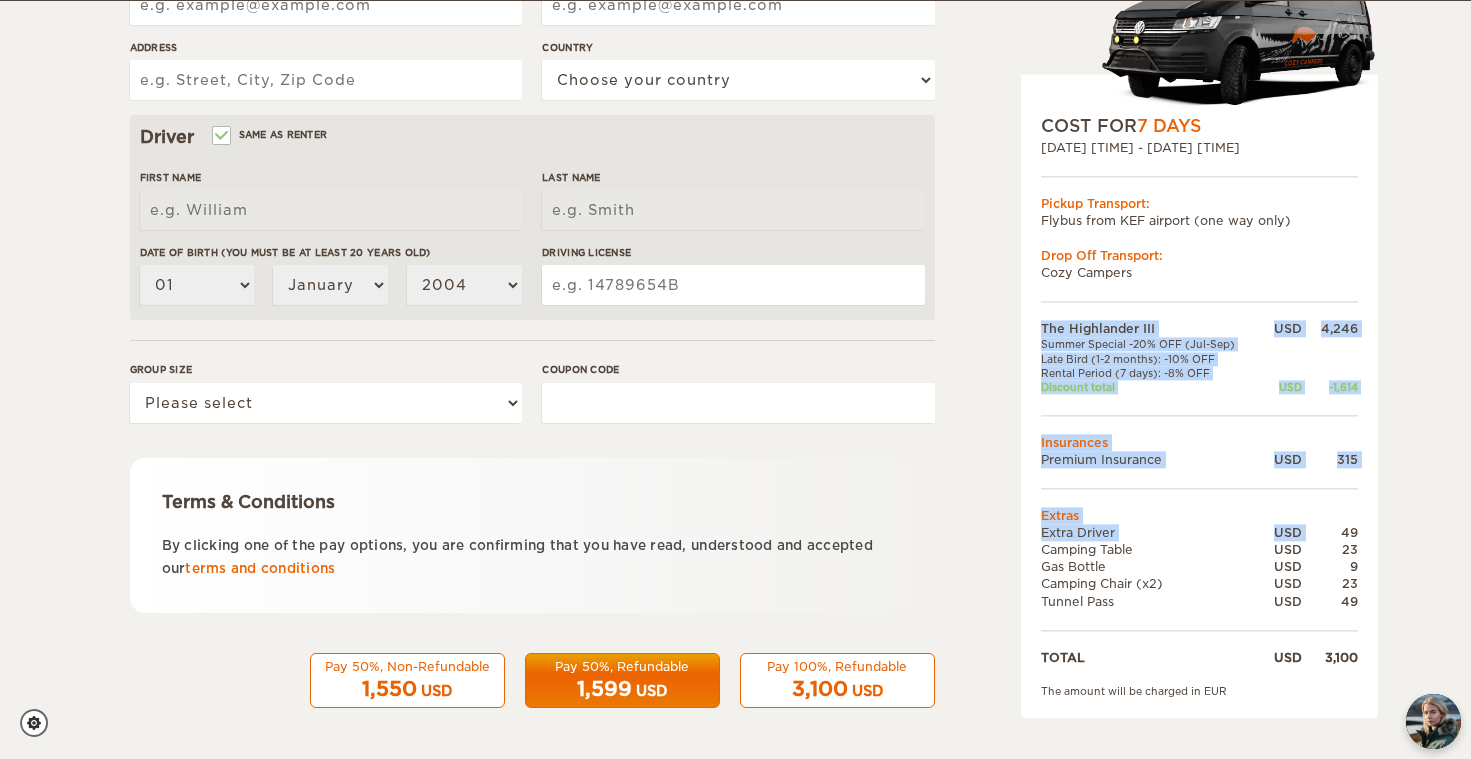 drag, startPoint x: 1334, startPoint y: 530, endPoint x: 1363, endPoint y: 582, distance: 59.5399 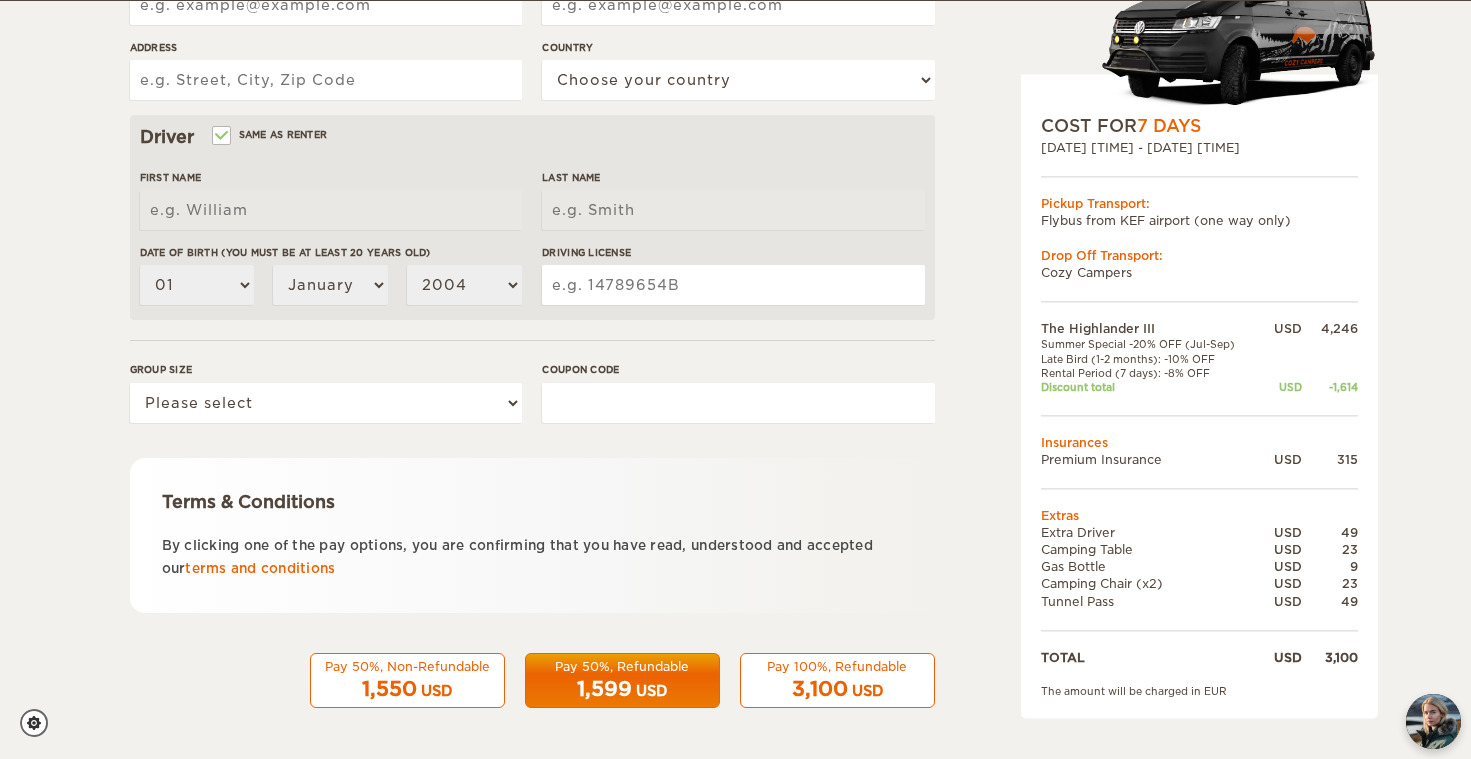 click on "The Highlander III
Expand
Collapse
Total
3,100
USD
Automatic
COST FOR  7 Days
19. Sep 2025 09:00 - 26. Sep 2025 09:00
Pickup Transport:
Flybus from KEF airport (one way only)
Drop Off Transport:
Cozy Campers" at bounding box center [735, 108] 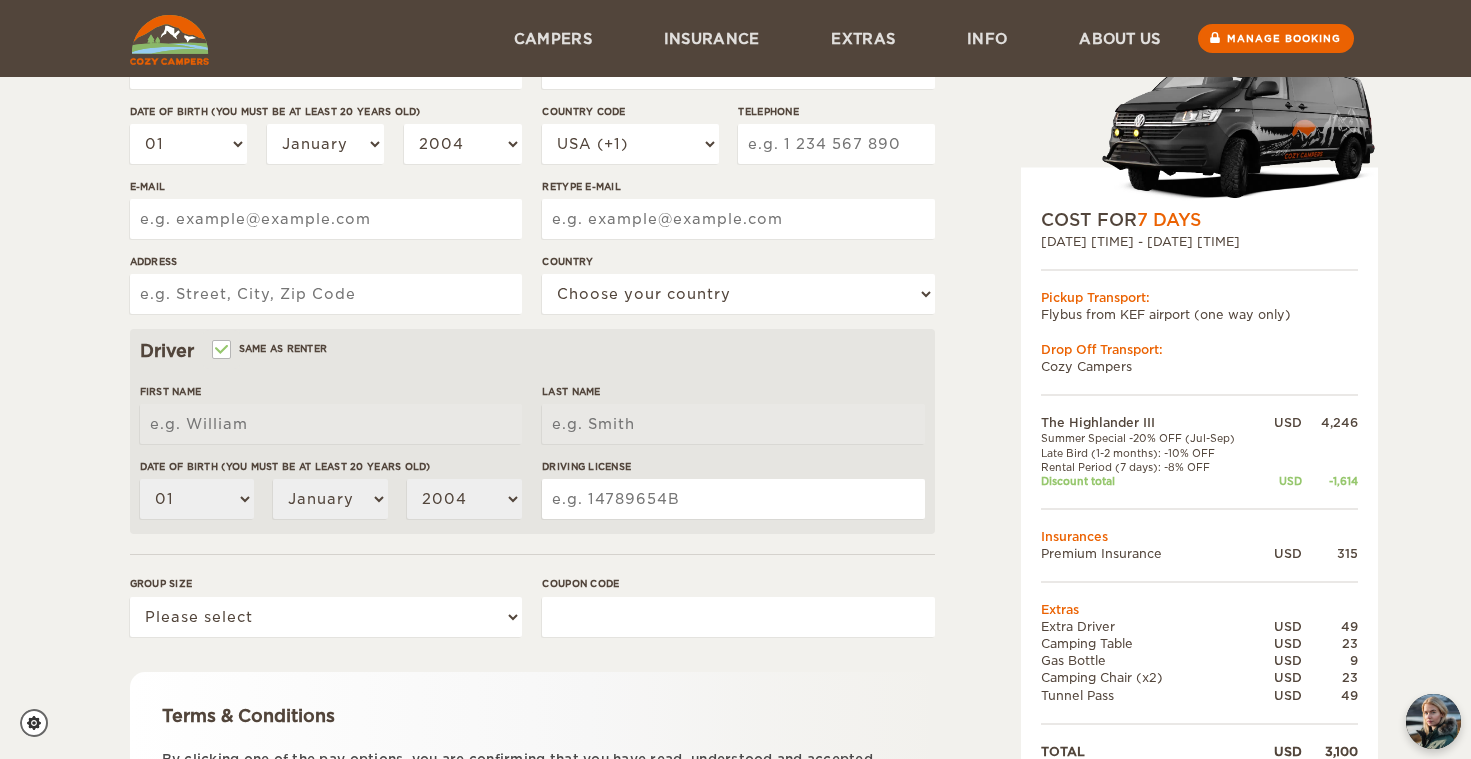 scroll, scrollTop: 247, scrollLeft: 0, axis: vertical 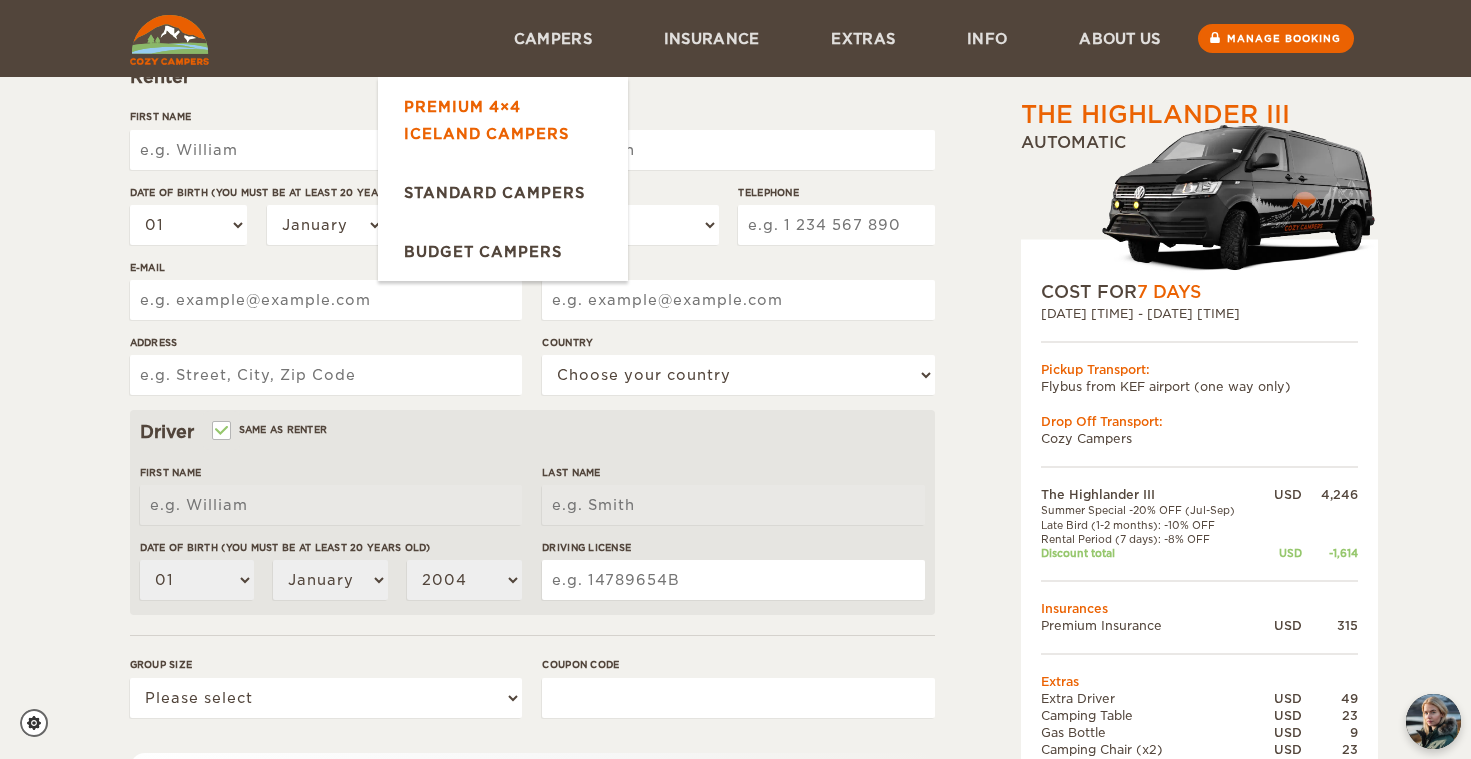 click on "Premium 4×4 Iceland Campers" at bounding box center [503, 120] 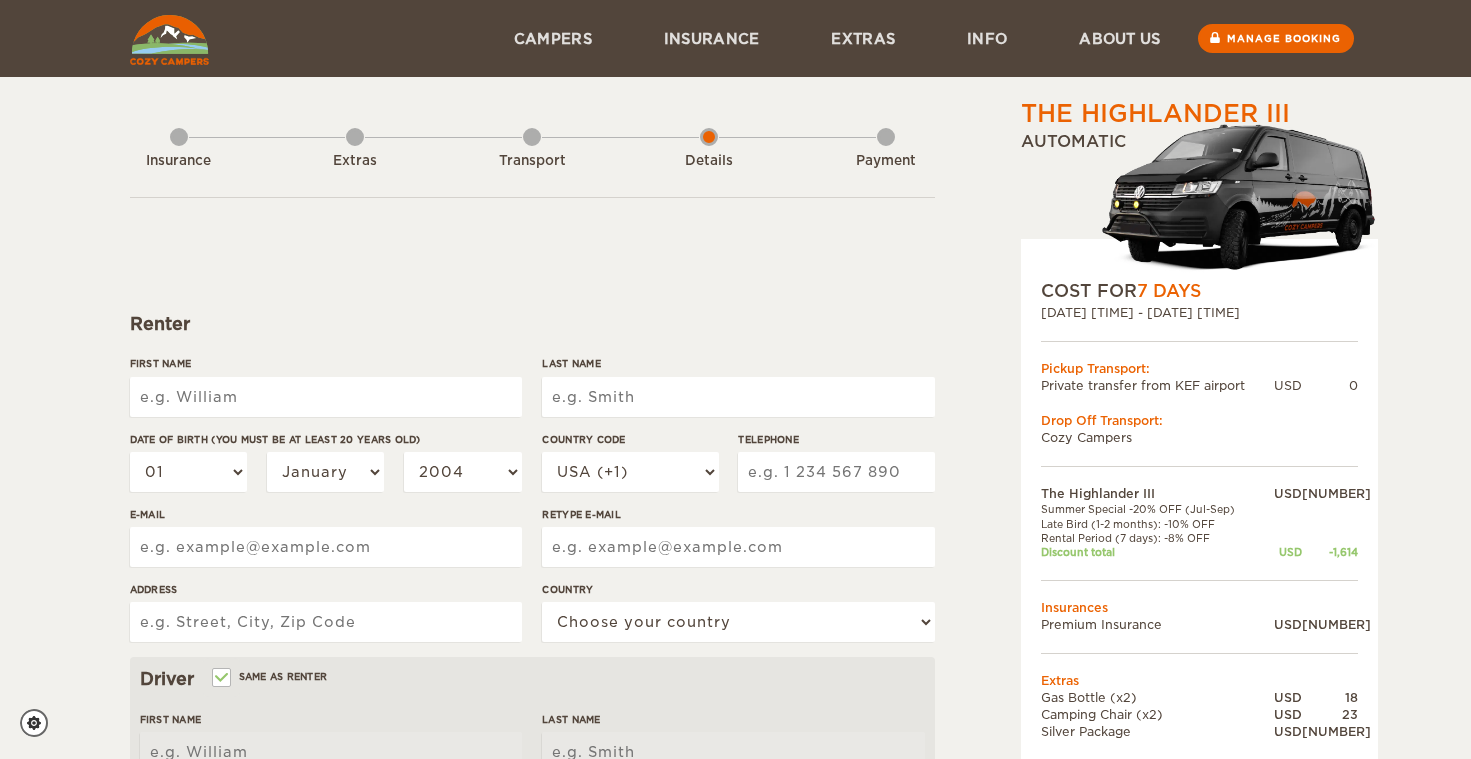 scroll, scrollTop: 0, scrollLeft: 0, axis: both 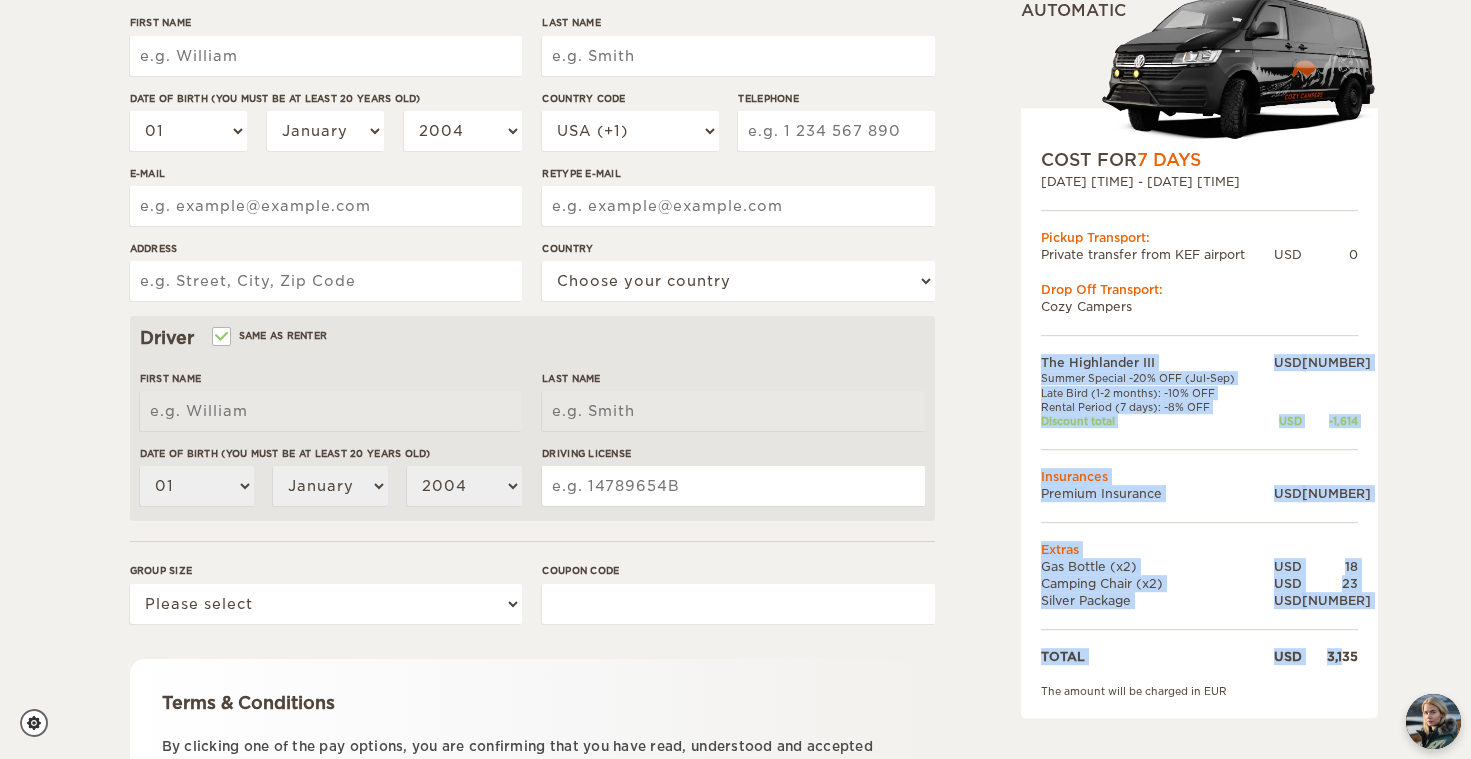 drag, startPoint x: 1341, startPoint y: 658, endPoint x: 1360, endPoint y: 658, distance: 19 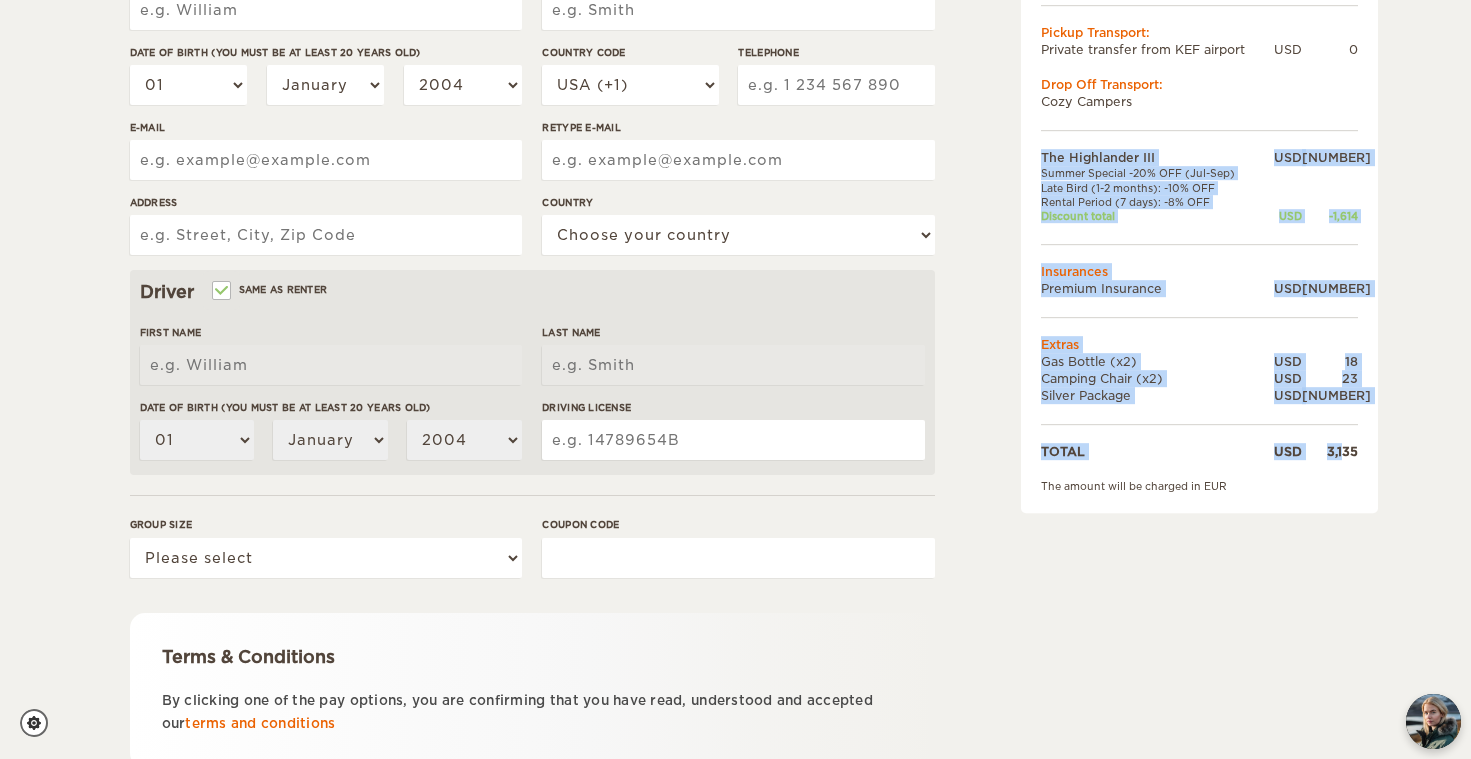 scroll, scrollTop: 542, scrollLeft: 0, axis: vertical 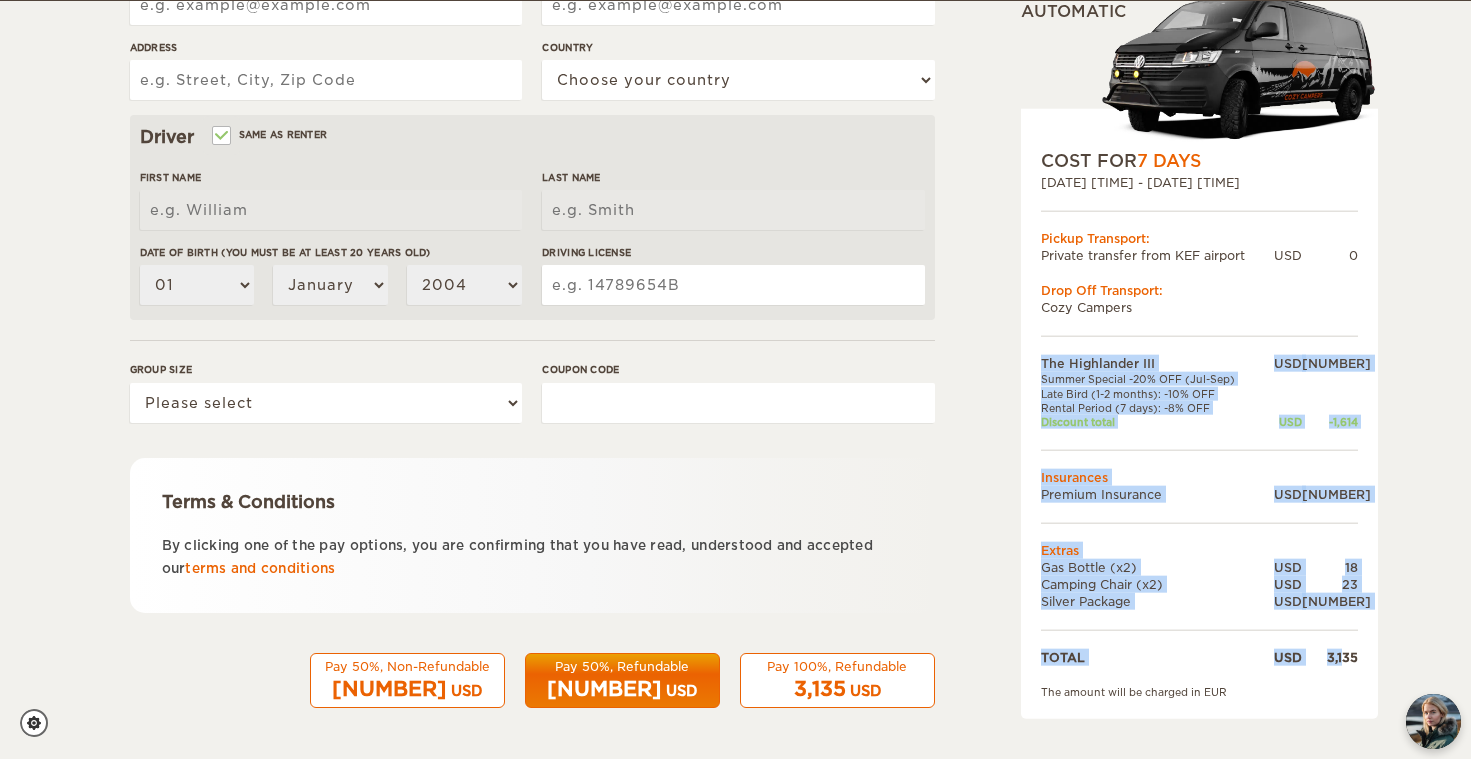 click on "[NUMBER]
USD" at bounding box center [837, 689] 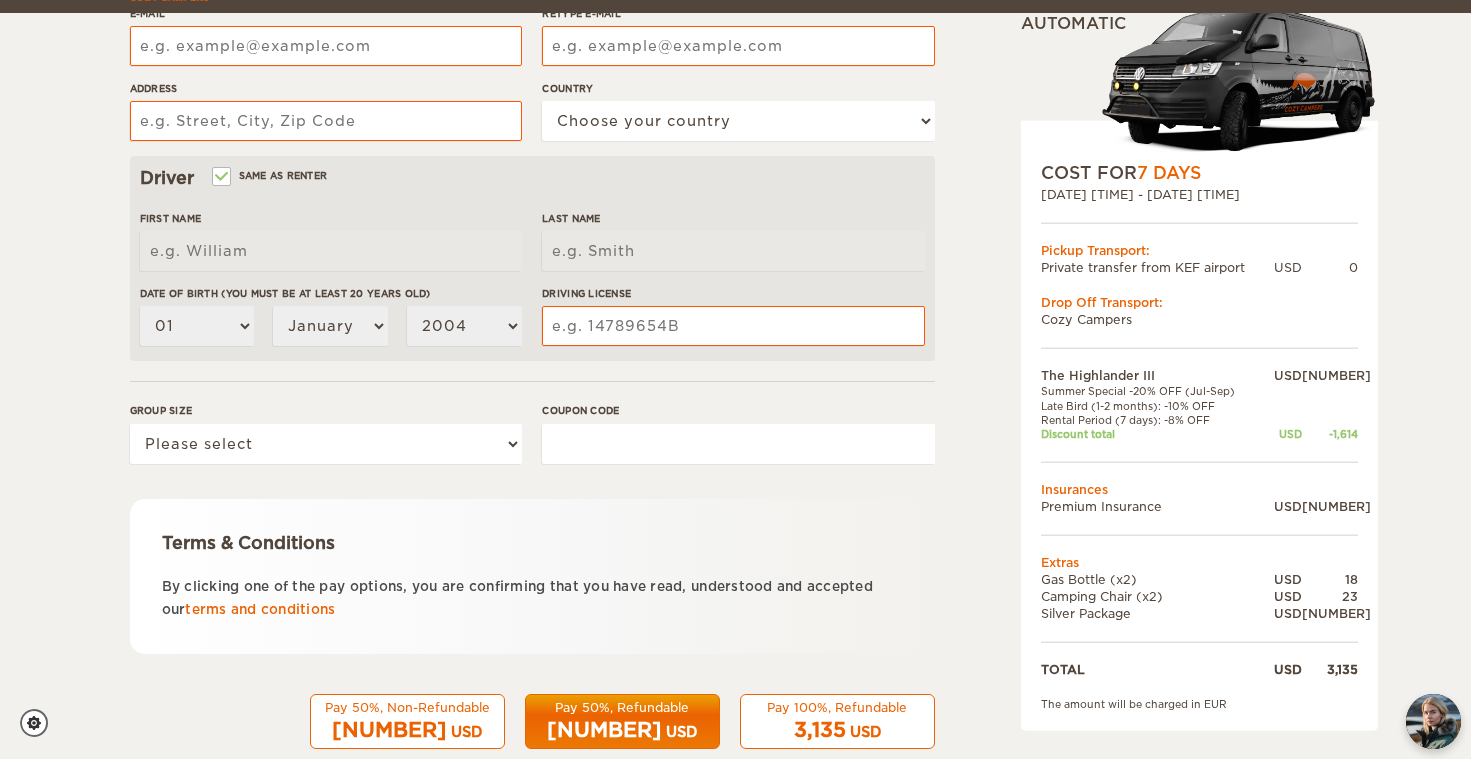 scroll, scrollTop: 542, scrollLeft: 0, axis: vertical 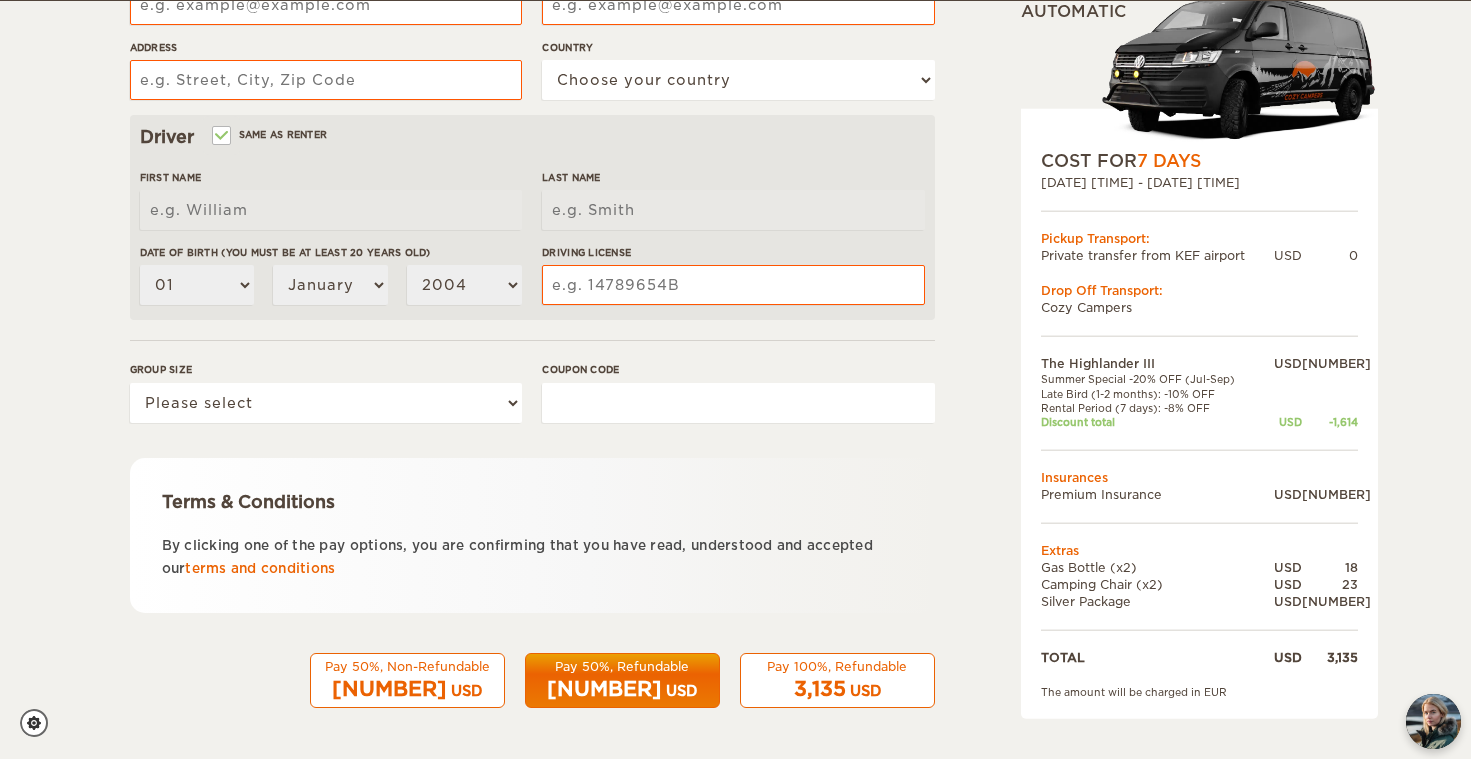 click on "Pay 100%, Refundable" at bounding box center (837, 666) 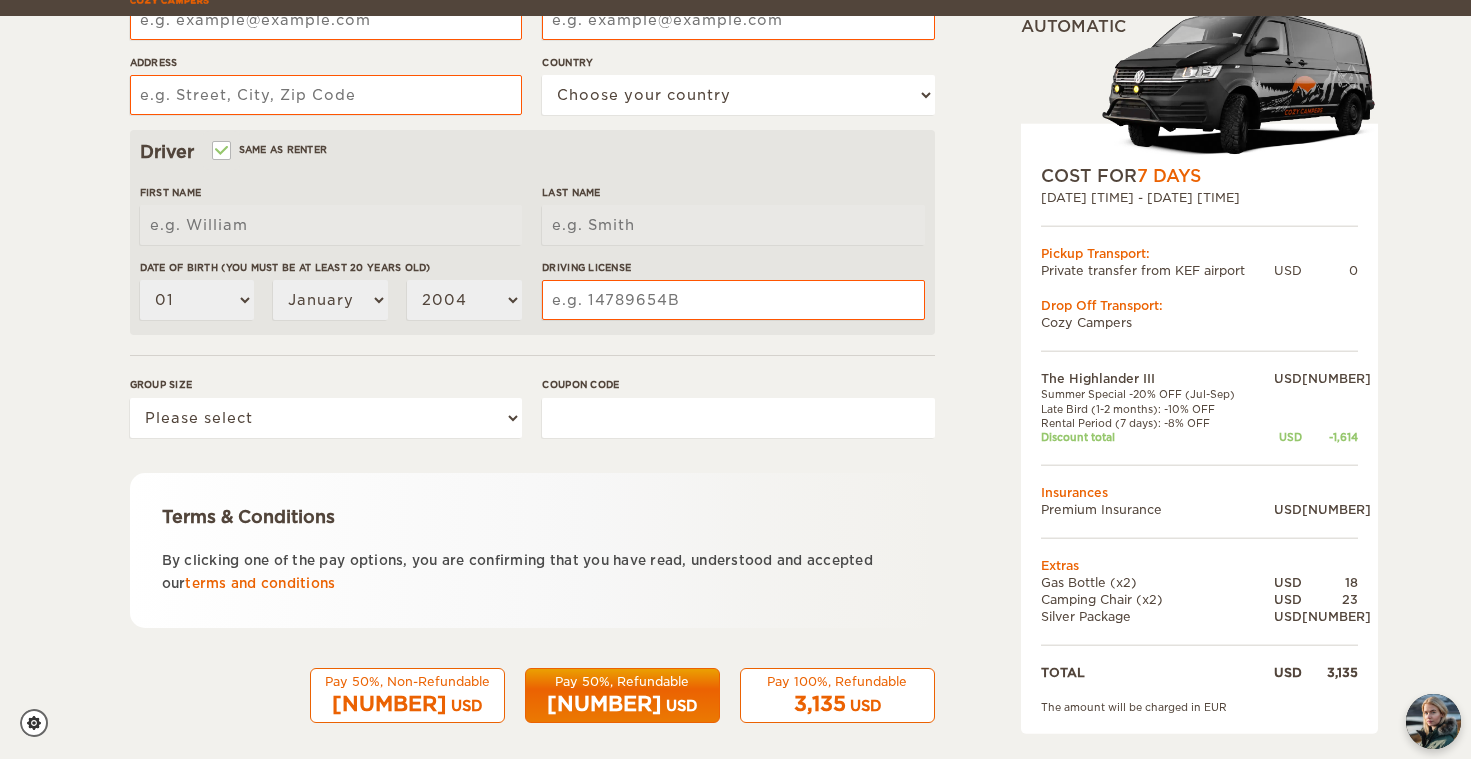 scroll, scrollTop: 542, scrollLeft: 0, axis: vertical 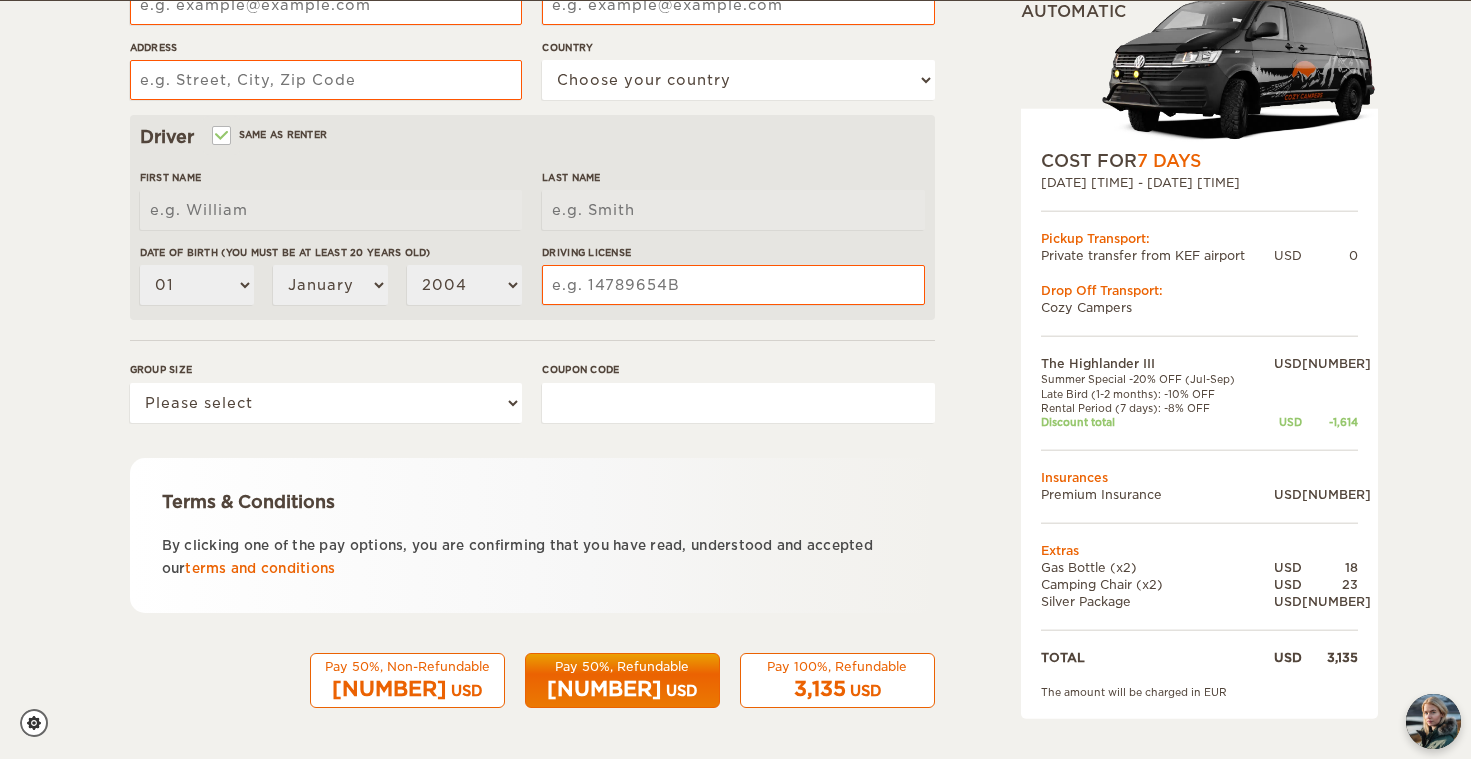 click on "[NUMBER]
USD" at bounding box center [837, 689] 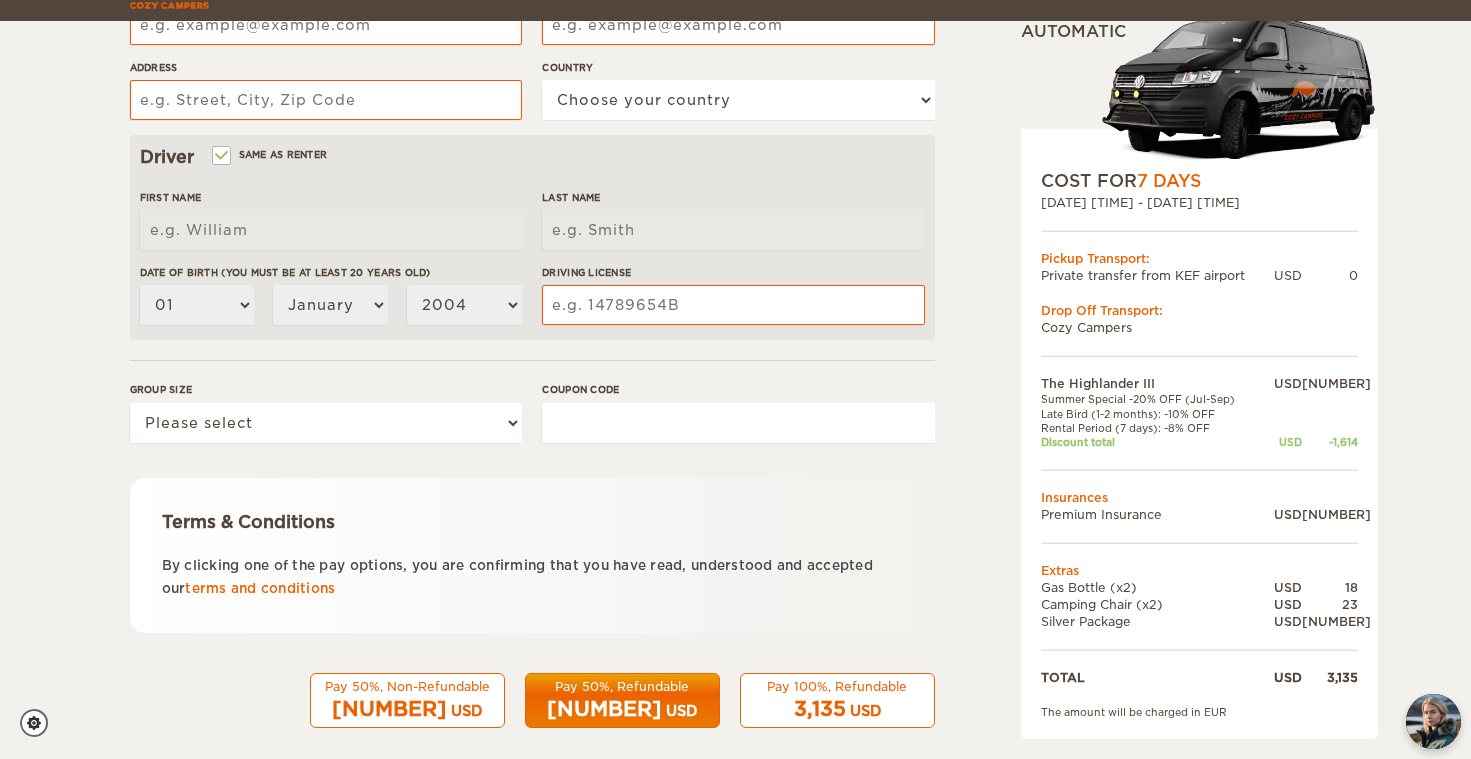 scroll, scrollTop: 542, scrollLeft: 0, axis: vertical 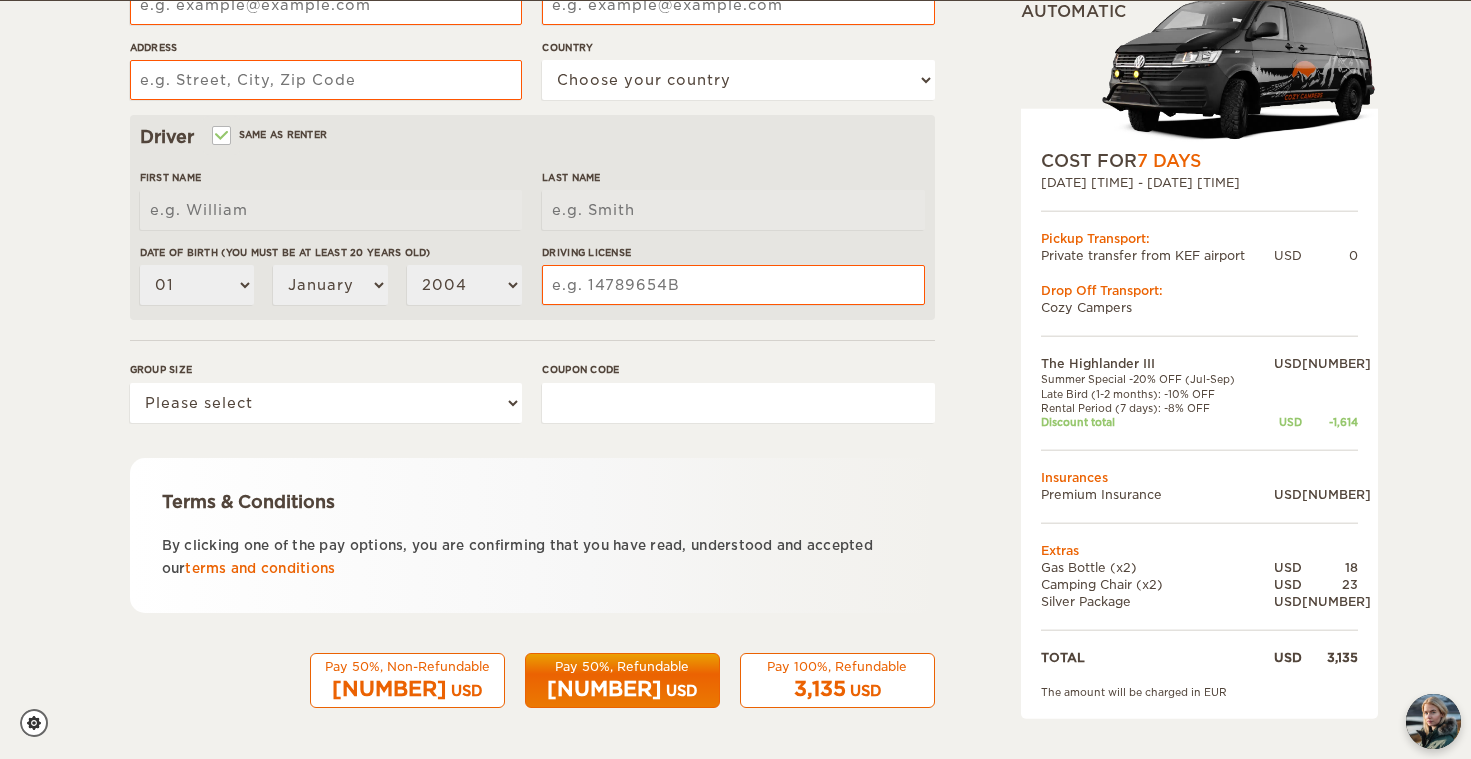 click on "[NUMBER]
USD" at bounding box center (837, 689) 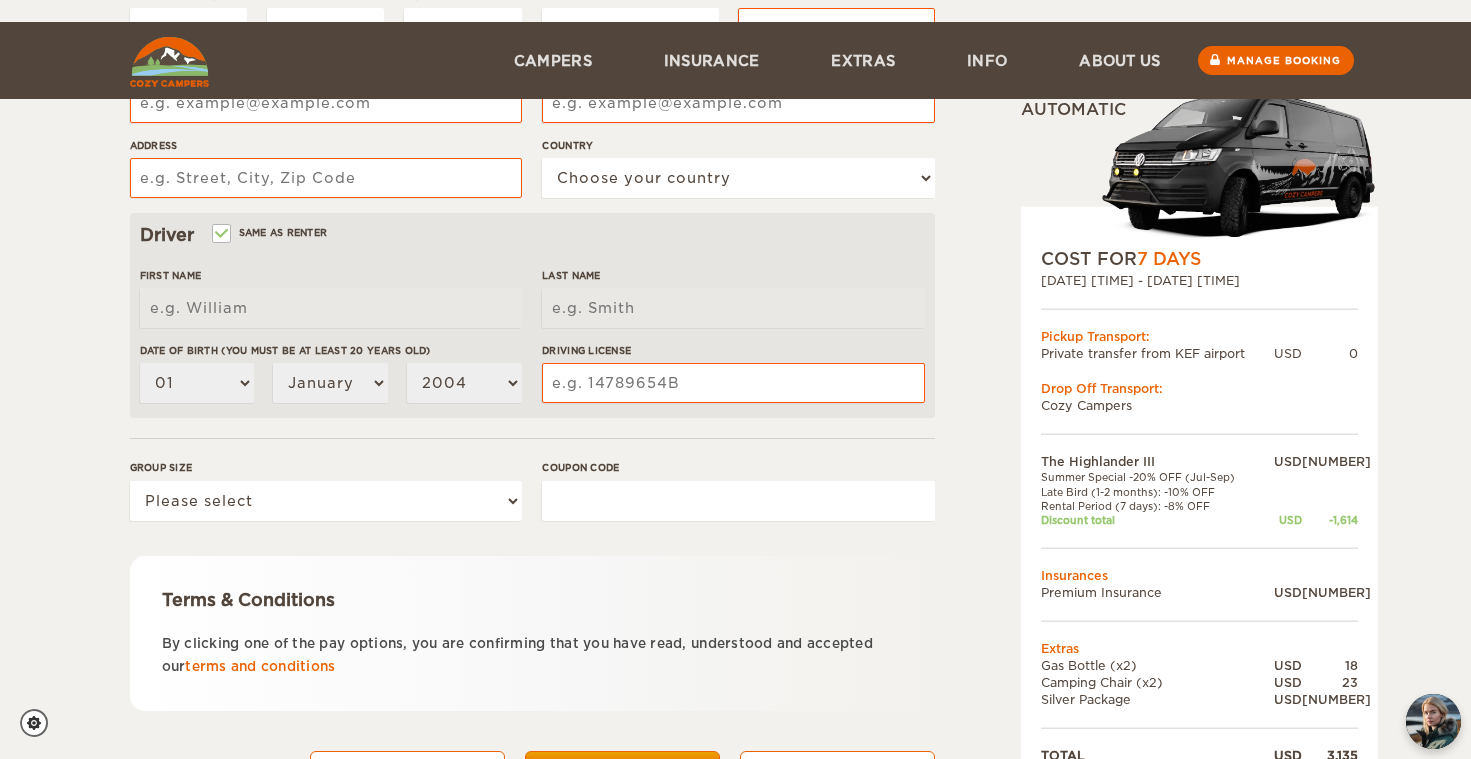 scroll, scrollTop: 542, scrollLeft: 0, axis: vertical 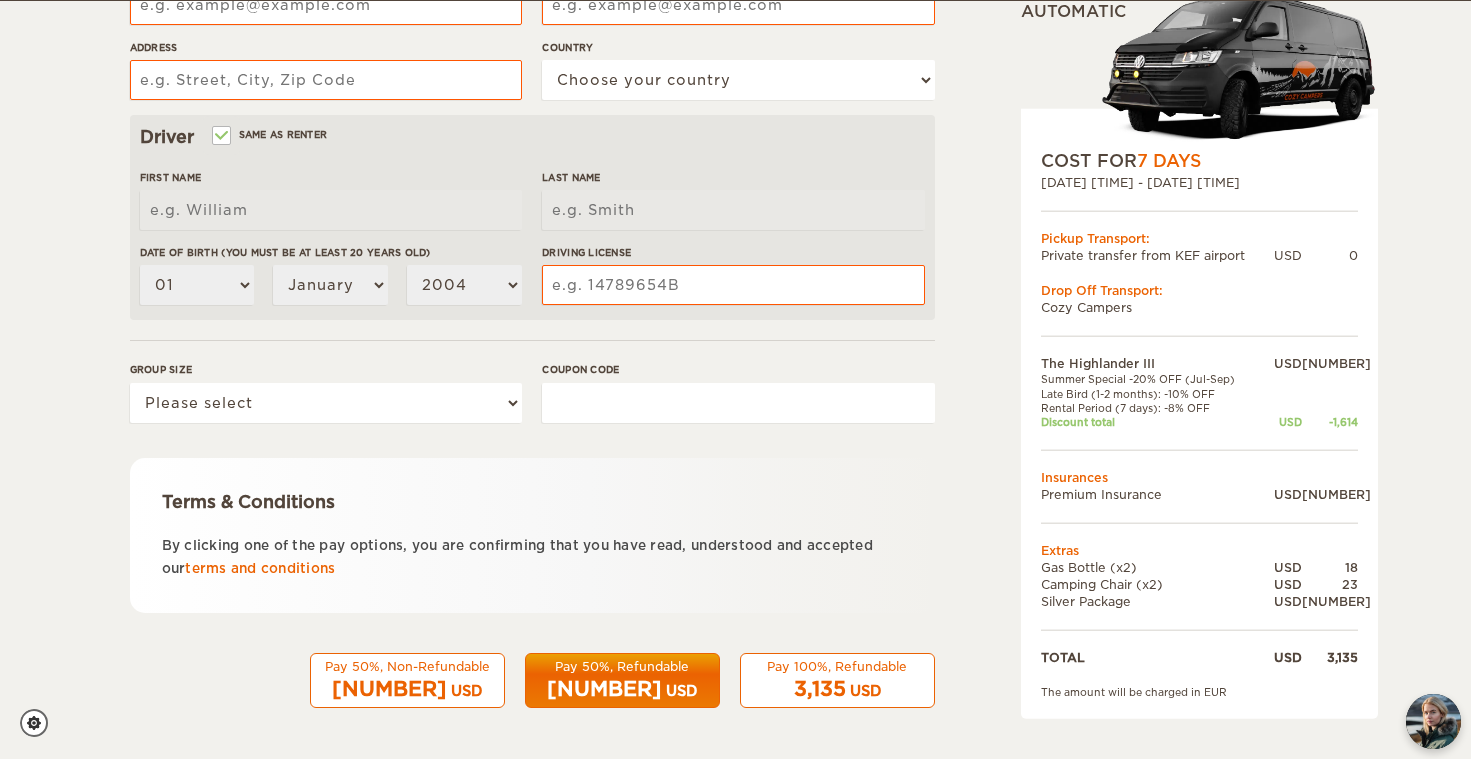 click on "Pay 100%, Refundable" at bounding box center [837, 666] 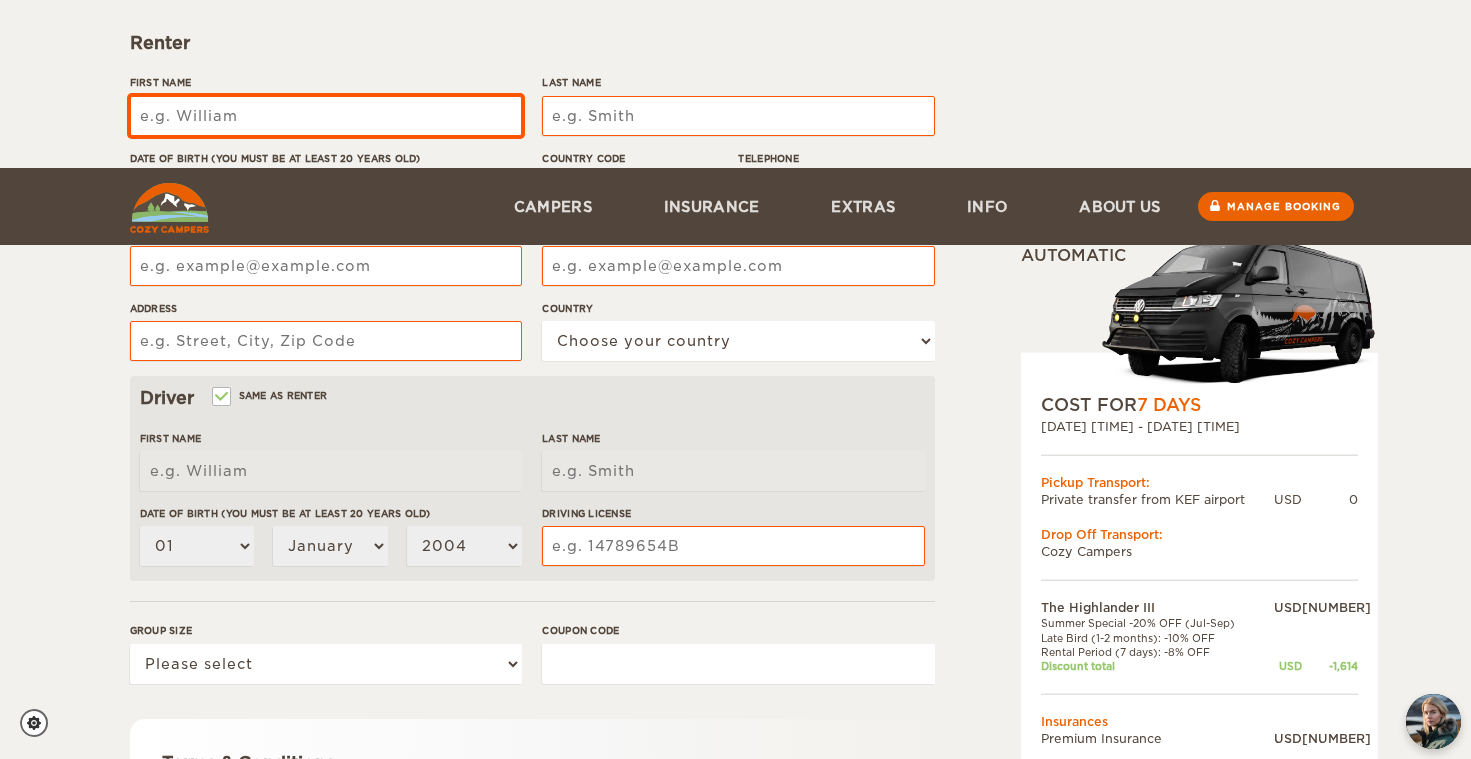 scroll, scrollTop: 542, scrollLeft: 0, axis: vertical 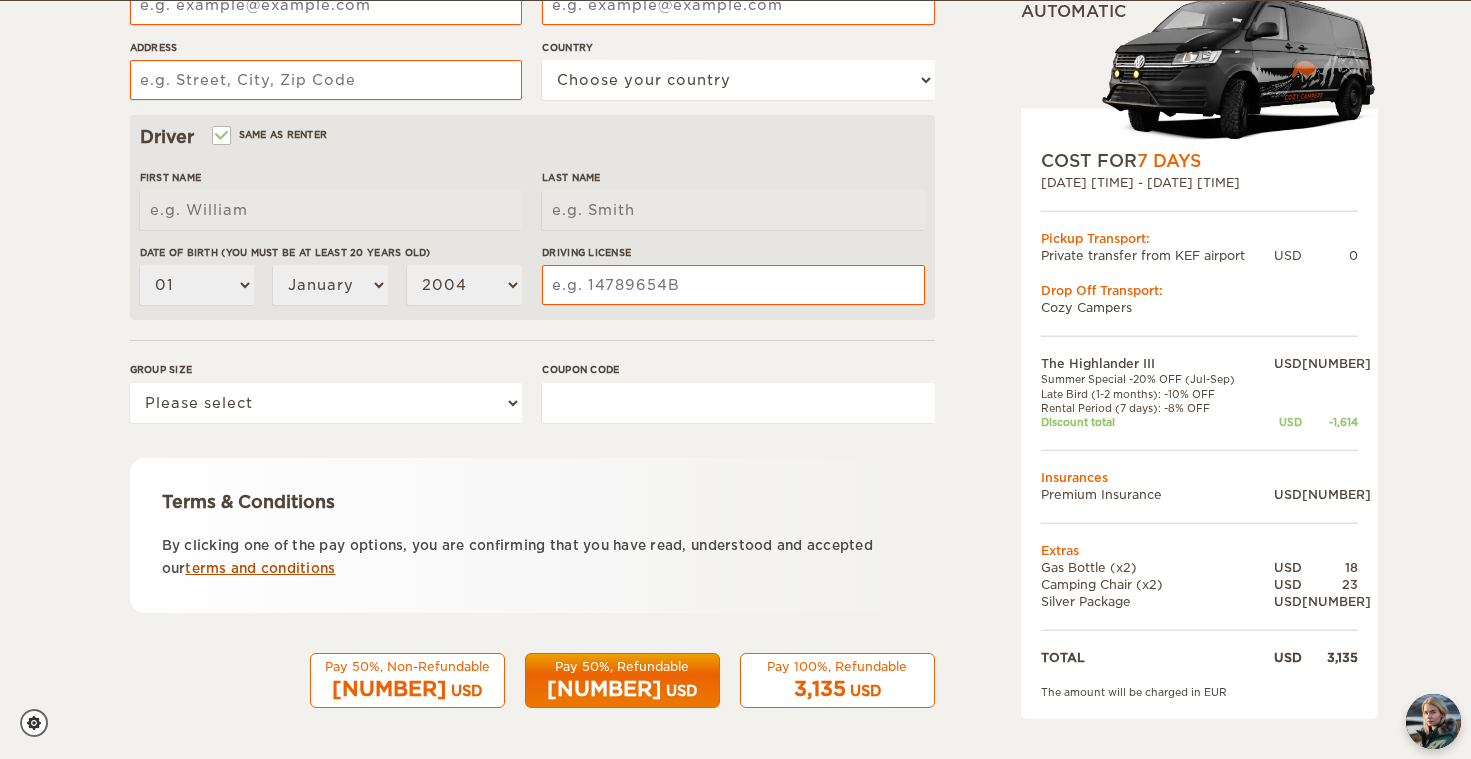 click on "terms and conditions" at bounding box center (260, 568) 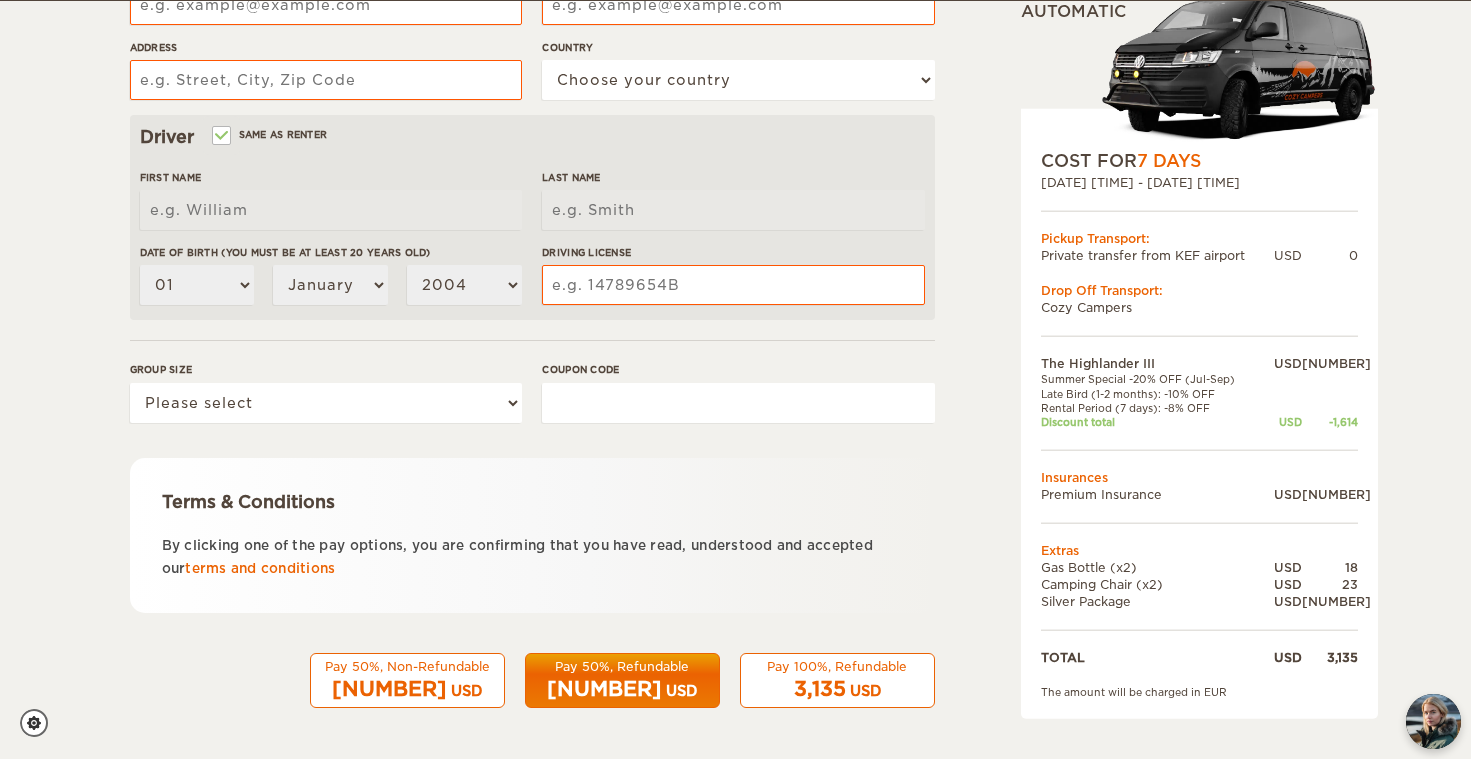 click on "Pay 100%, Refundable" at bounding box center [837, 666] 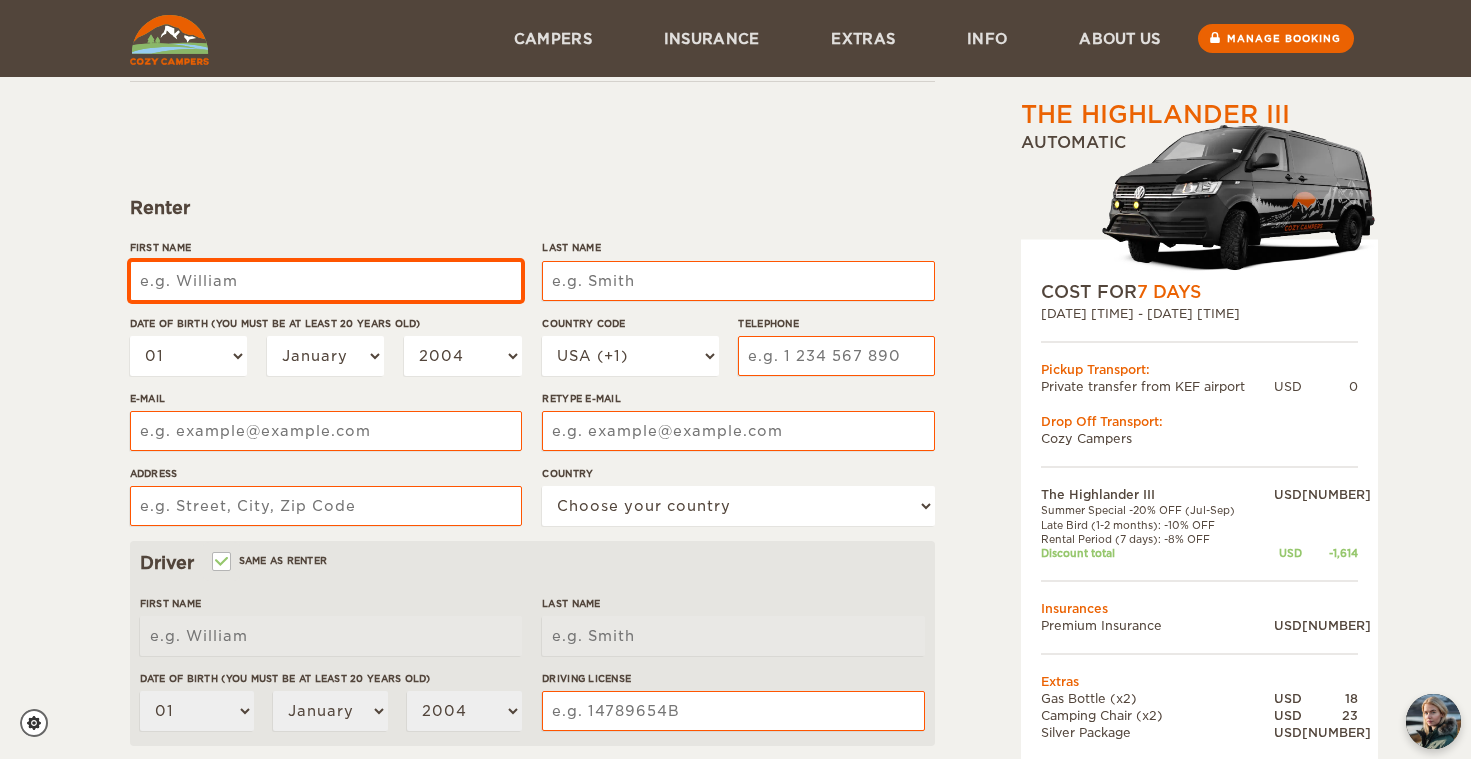 click on "First Name" at bounding box center (326, 281) 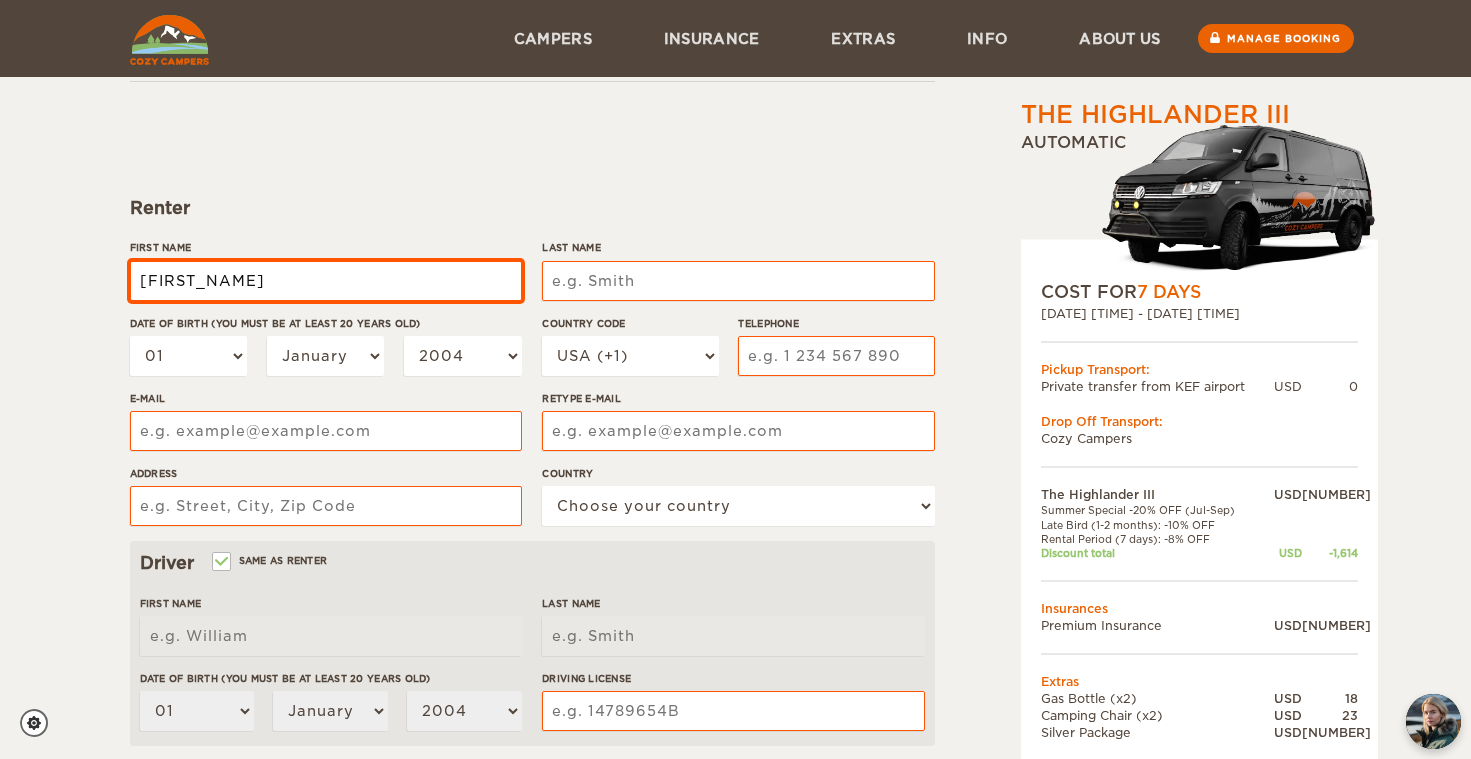 type on "[FIRST_NAME]" 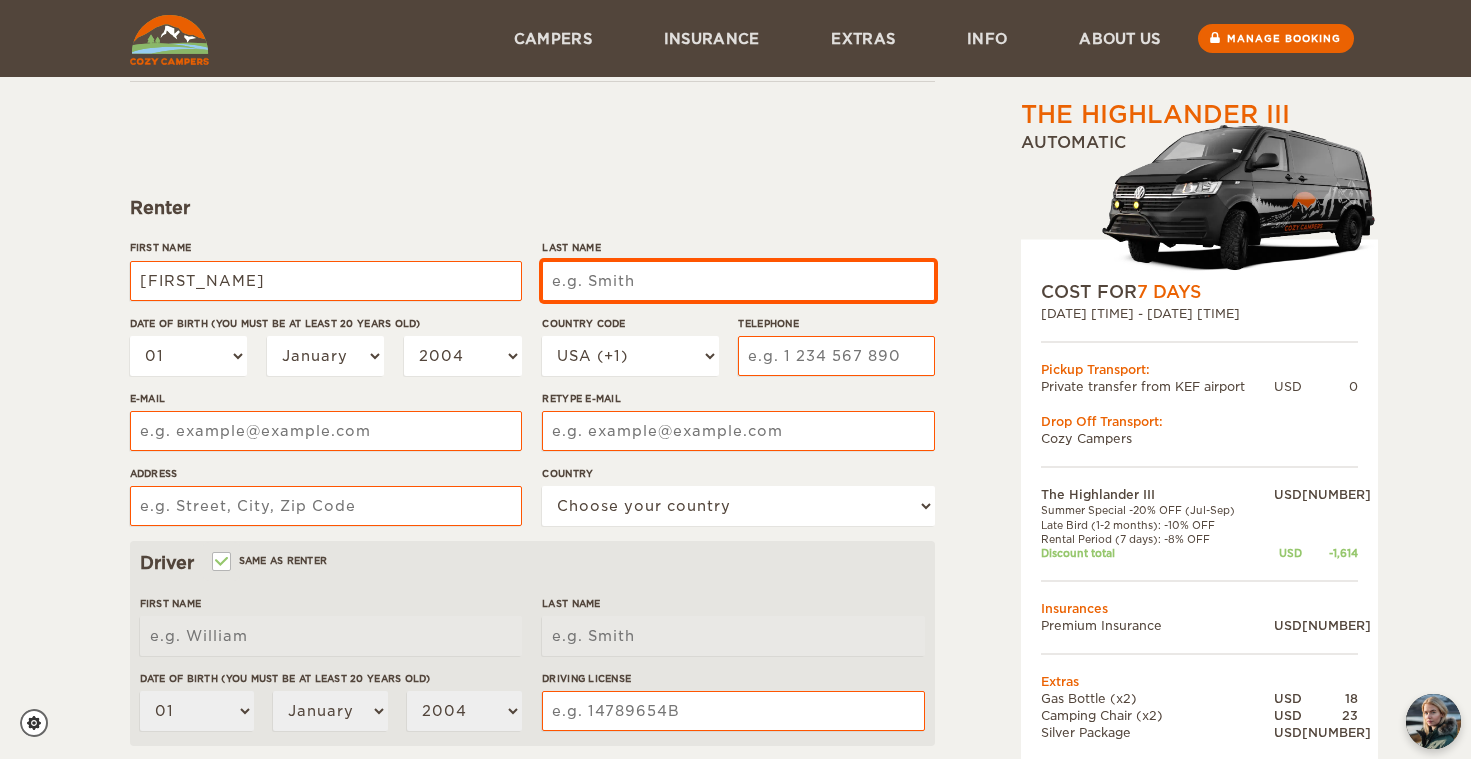 type on "[FIRST_NAME]" 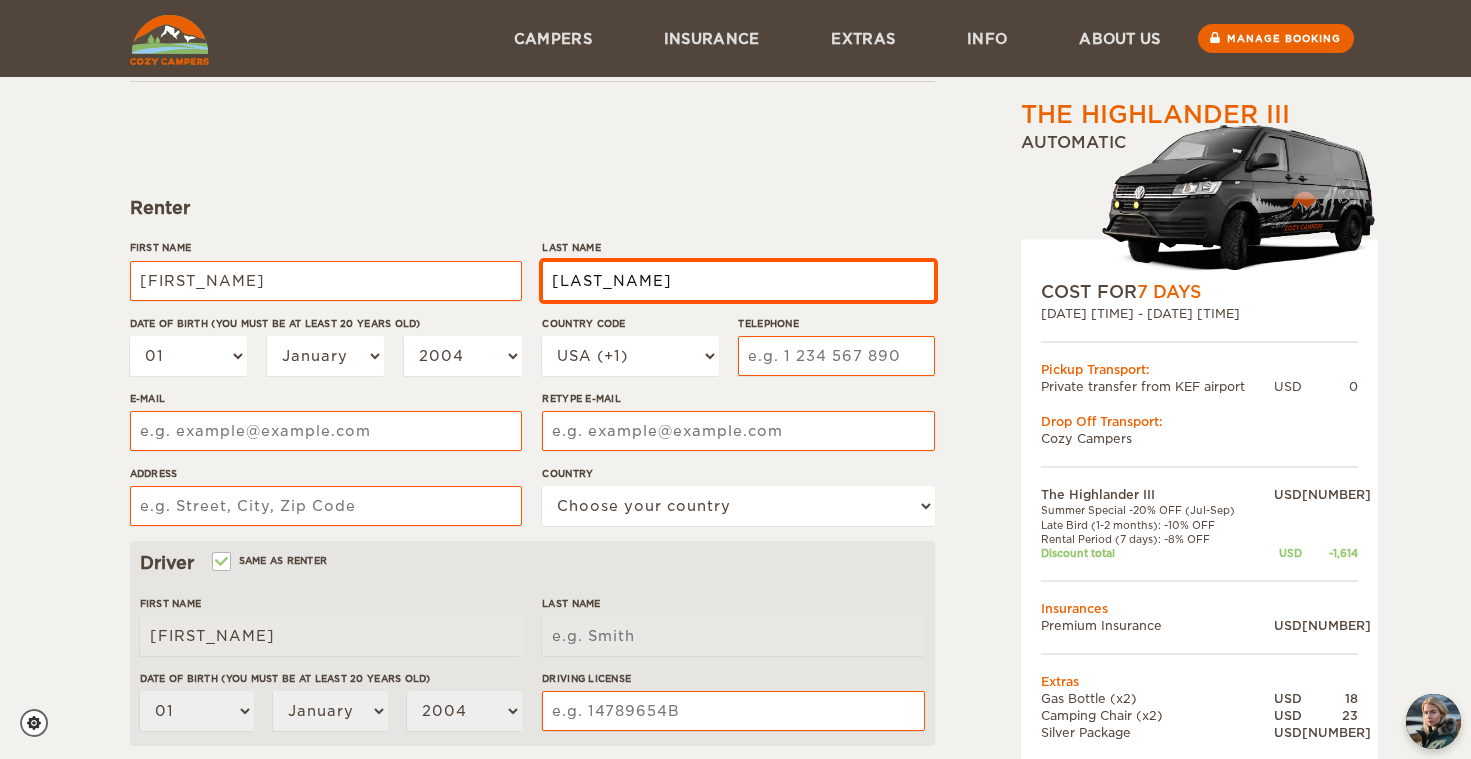 type on "[LAST_NAME]" 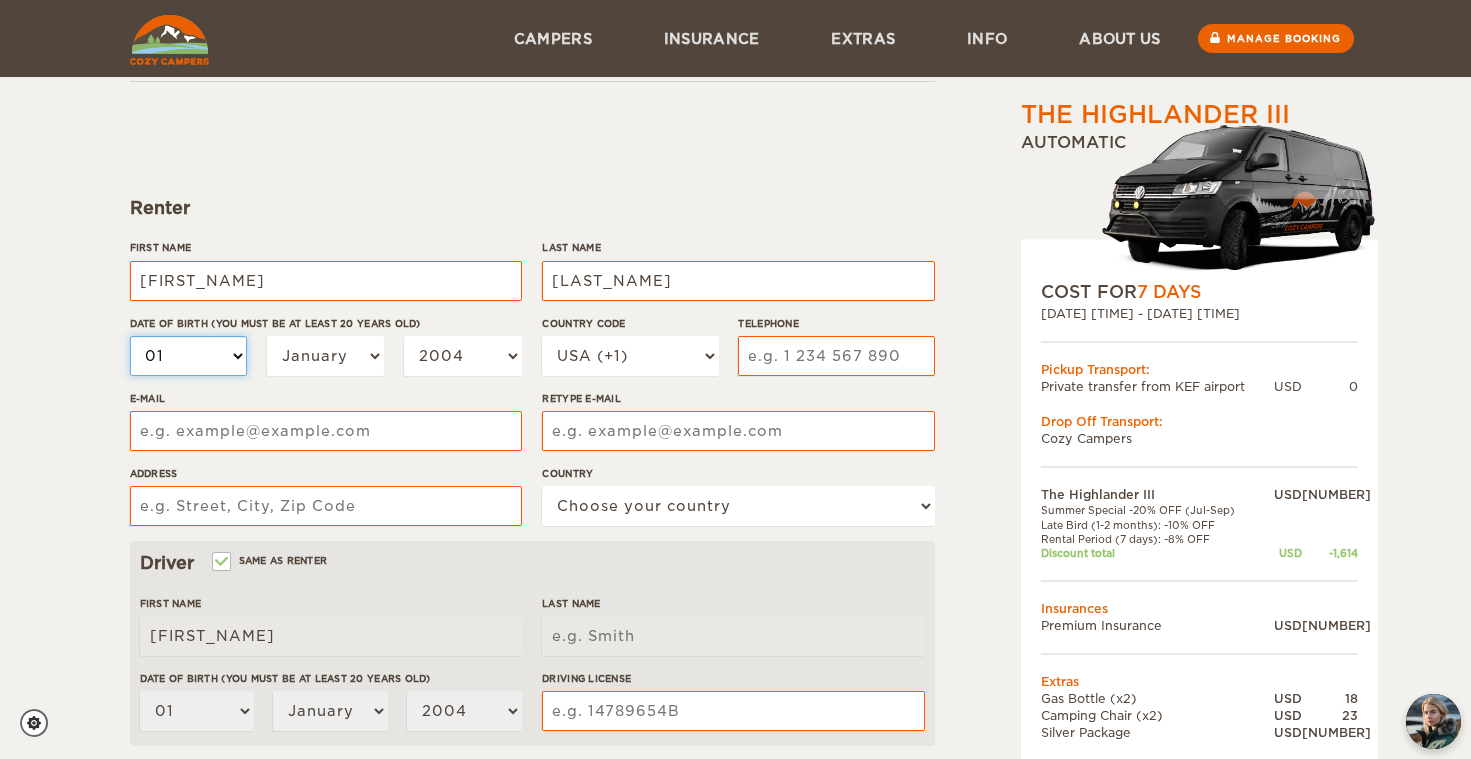 type on "[LAST_NAME]" 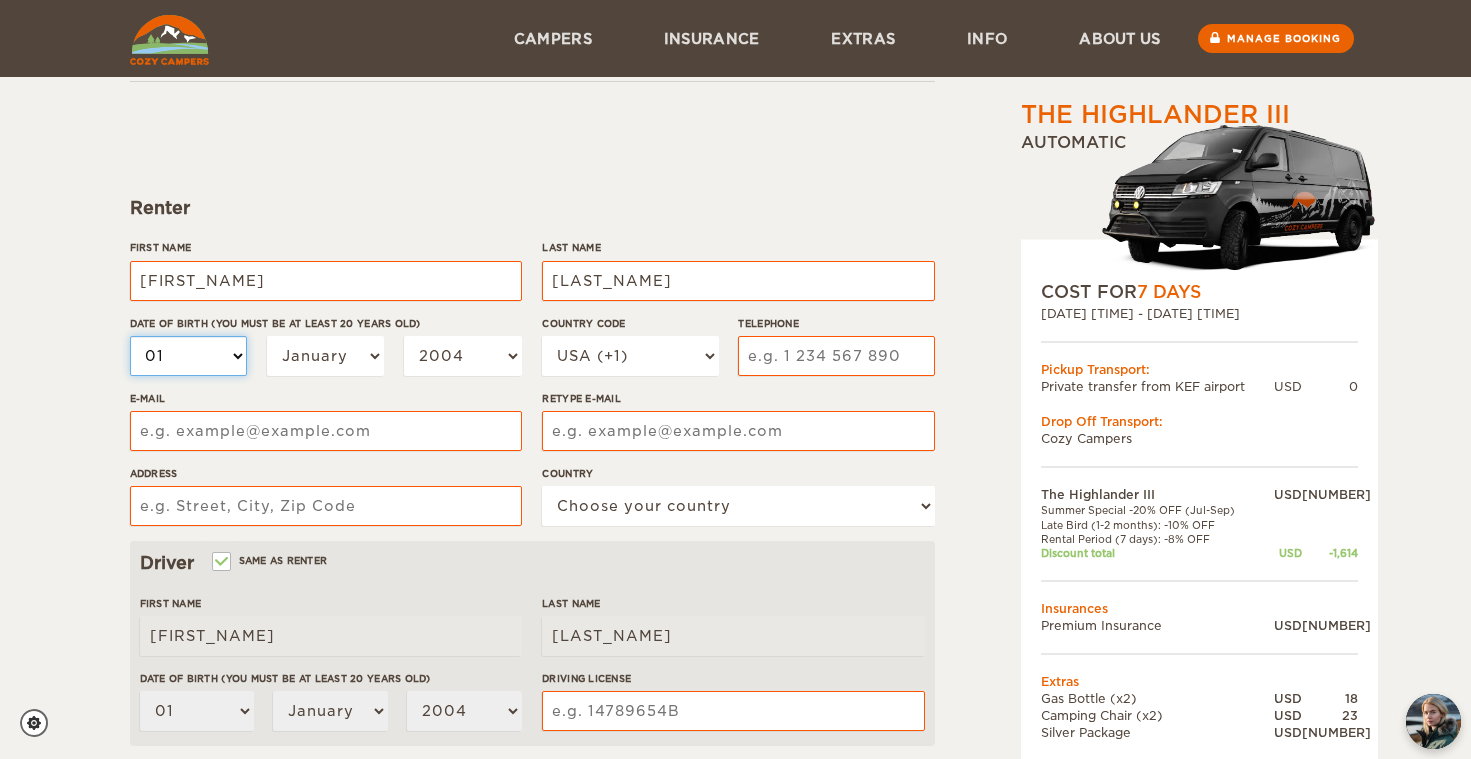 click on "01
02
03
04
05
06
07
08
09
10
11
12
13
14
15
16
17
18
19
20
21
22
23
24
25
26
27
28
29
30
31" at bounding box center [189, 356] 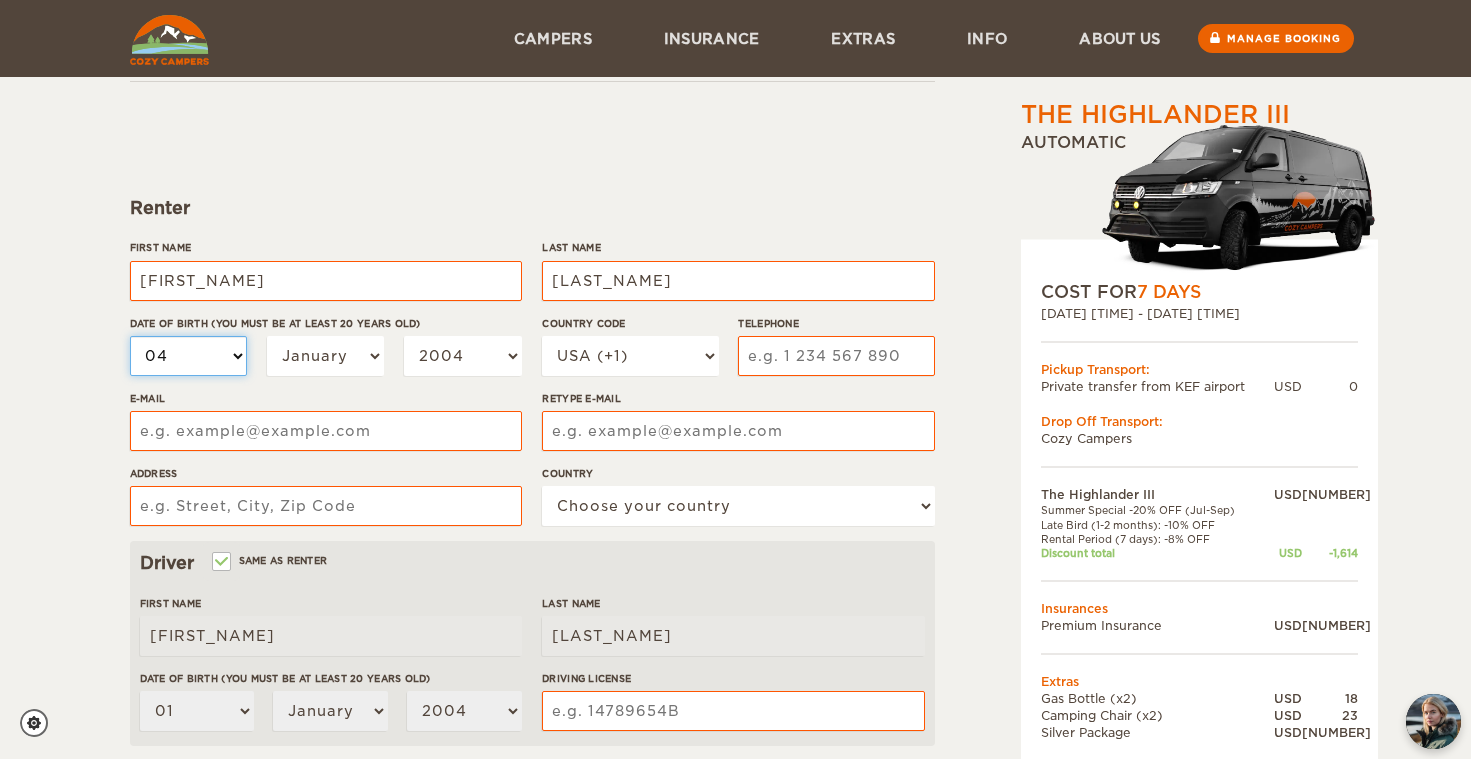 select on "04" 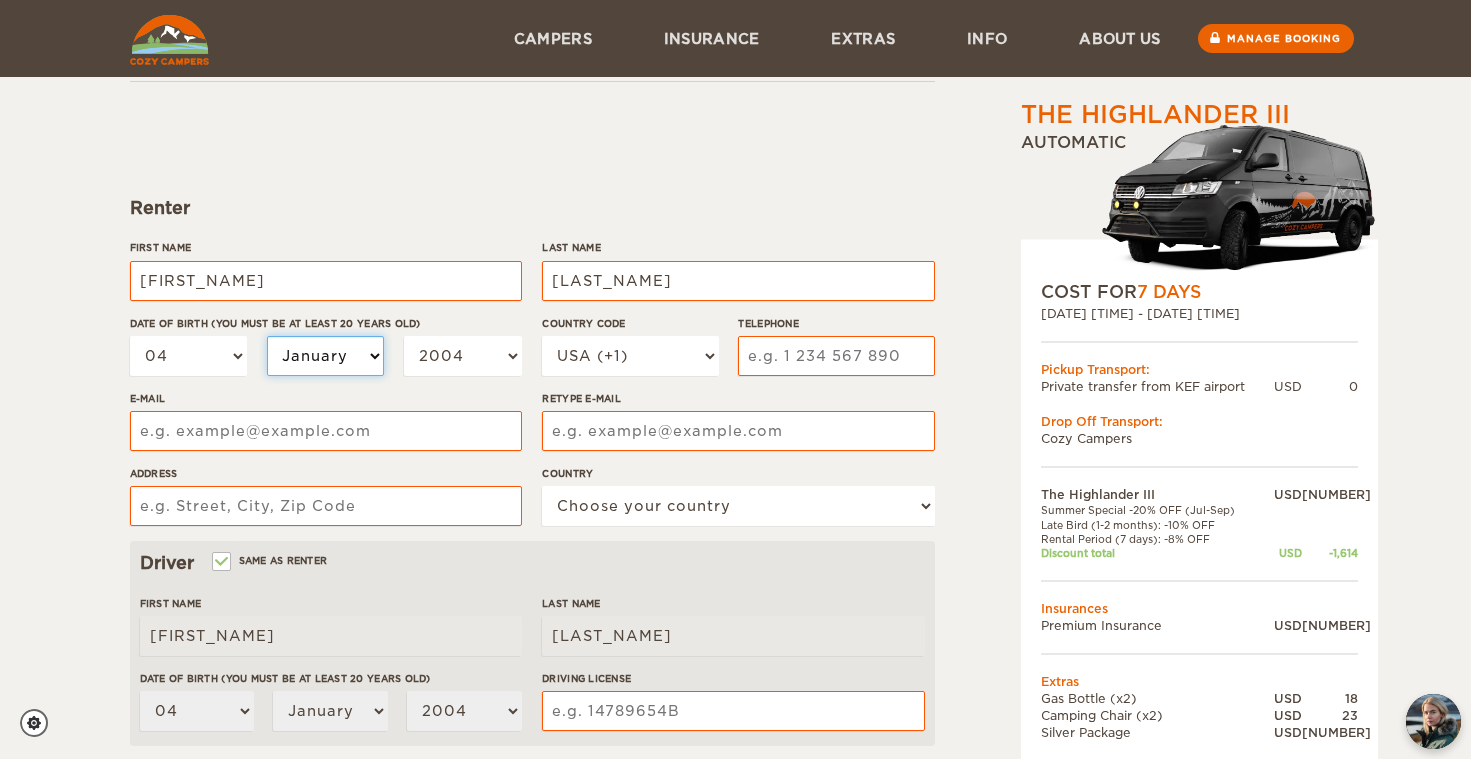 click on "January
February
March
April
May
June
July
August
September
October
November
December" at bounding box center (326, 356) 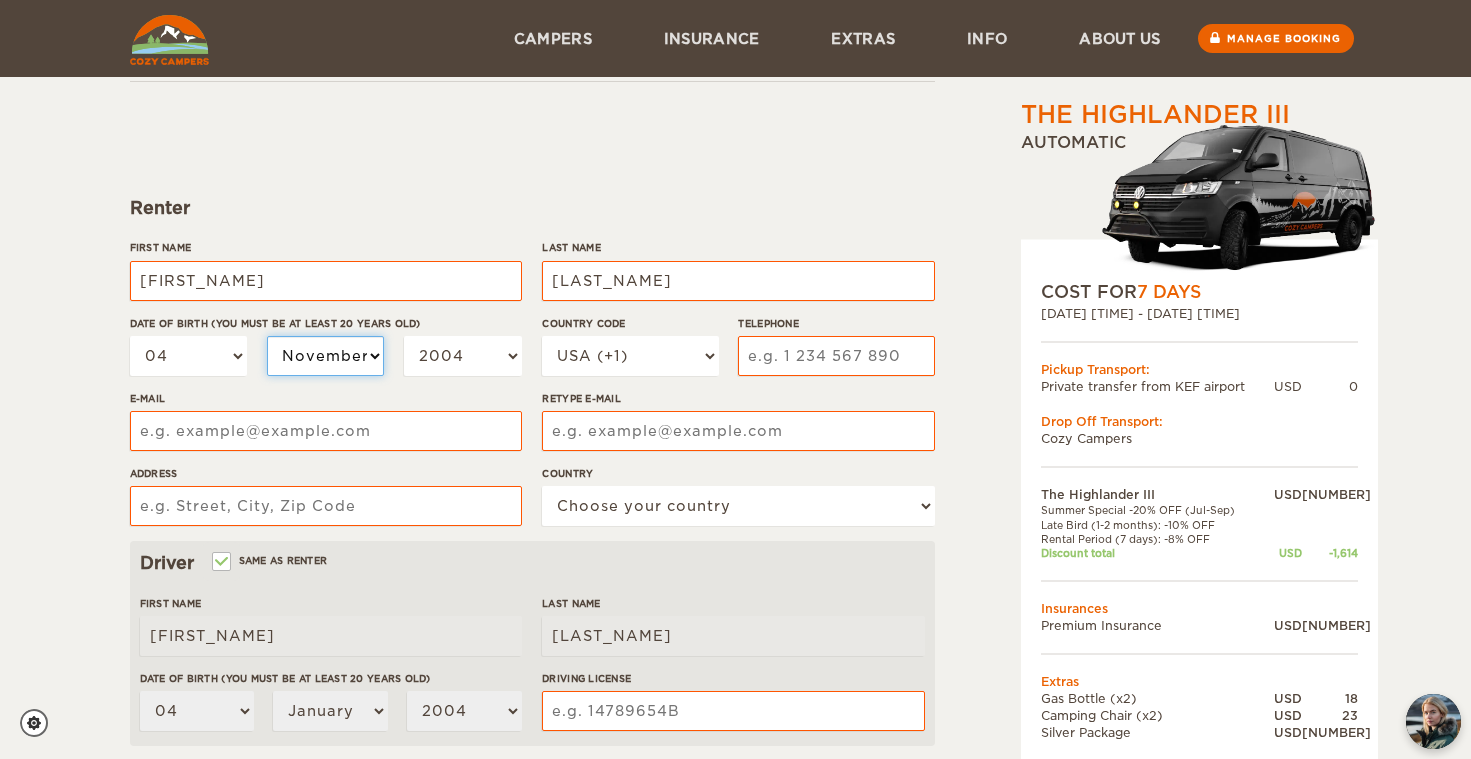 select on "11" 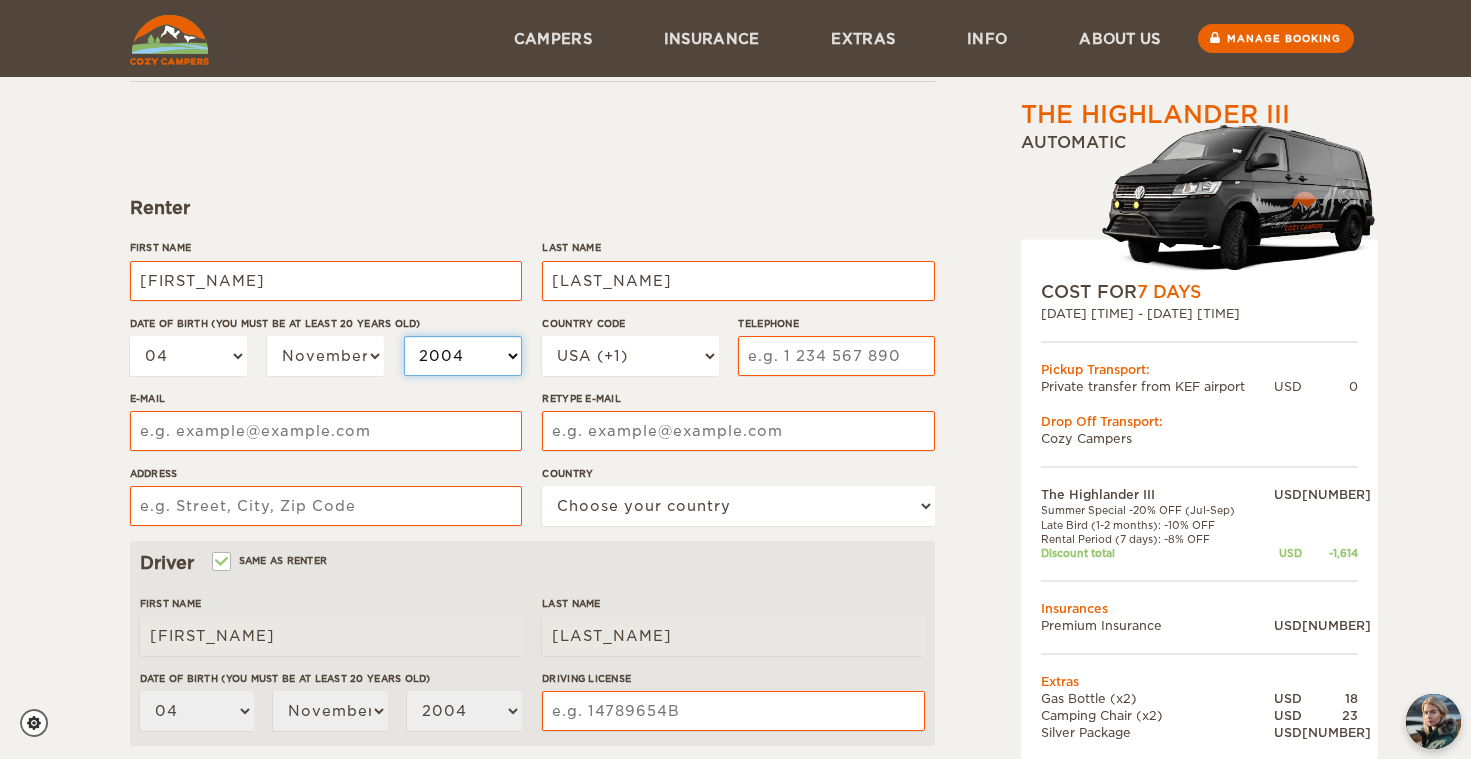 click on "2004 2003 2002 2001 2000 1999 1998 1997 1996 1995 1994 1993 1992 1991 1990 1989 1988 1987 1986 1985 1984 1983 1982 1981 1980 1979 1978 1977 1976 1975 1974 1973 1972 1971 1970 1969 1968 1967 1966 1965 1964 1963 1962 1961 1960 1959 1958 1957 1956 1955 1954 1953 1952 1951 1950 1949 1948 1947 1946 1945 1944 1943 1942 1941 1940 1939 1938 1937 1936 1935 1934 1933 1932 1931 1930 1929 1928 1927 1926 1925 1924 1923 1922 1921 1920 1919 1918 1917 1916 1915 1914 1913 1912 1911 1910 1909 1908 1907 1906 1905 1904 1903 1902 1901 1900 1899 1898 1897 1896 1895 1894 1893 1892 1891 1890 1889 1888 1887 1886 1885 1884 1883 1882 1881 1880 1879 1878 1877 1876 1875" at bounding box center (463, 356) 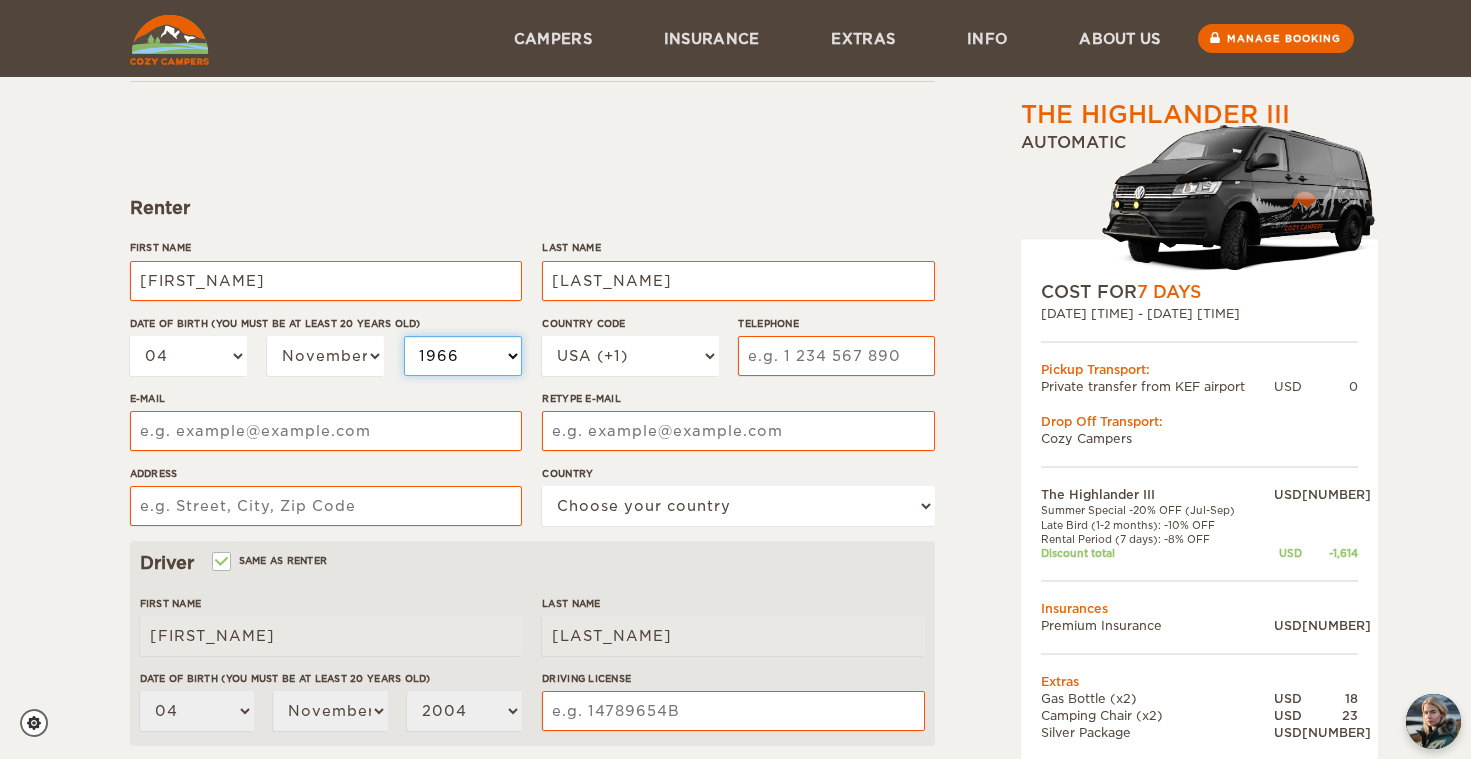 select on "1966" 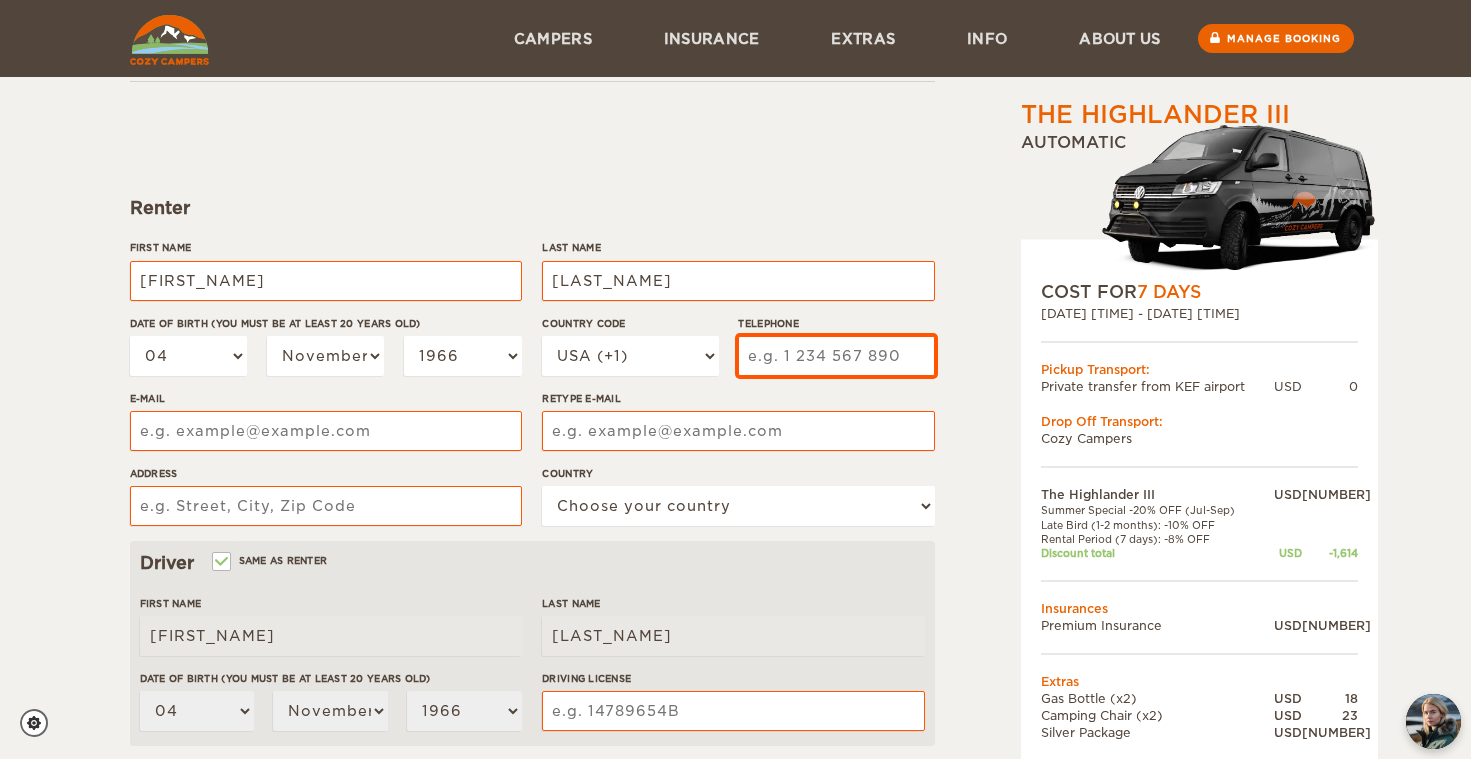 click on "Telephone" at bounding box center (836, 356) 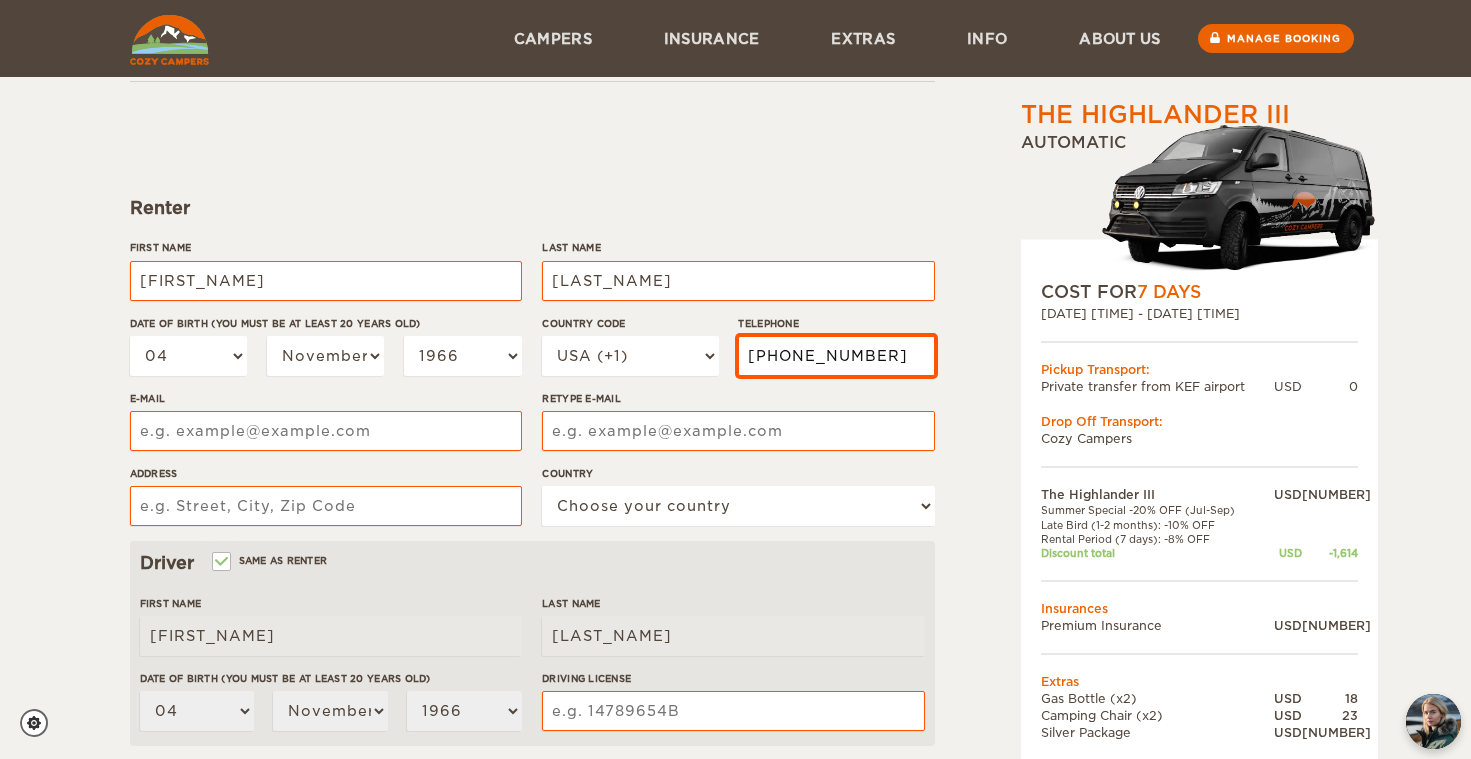 type on "[PHONE_NUMBER]" 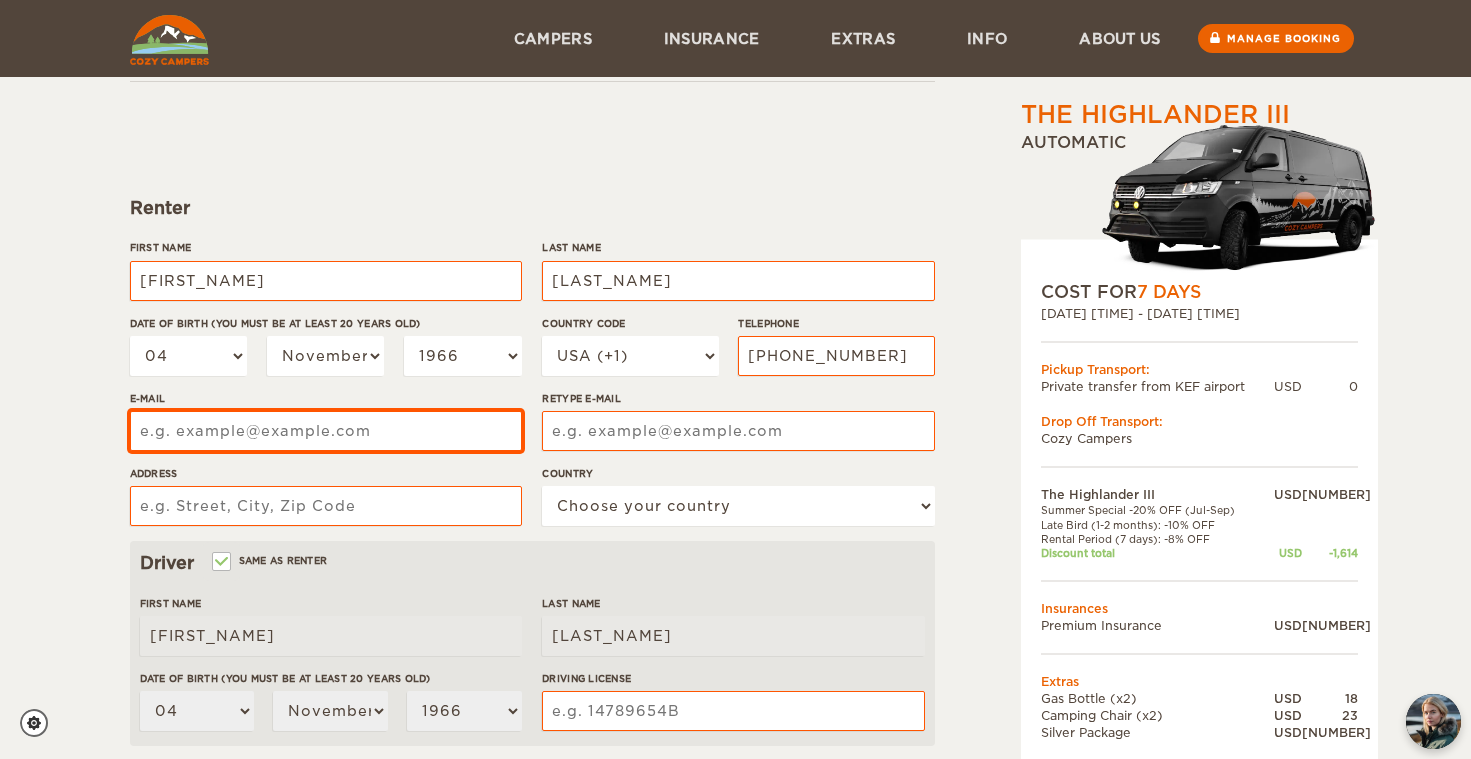 click on "E-mail" at bounding box center [326, 431] 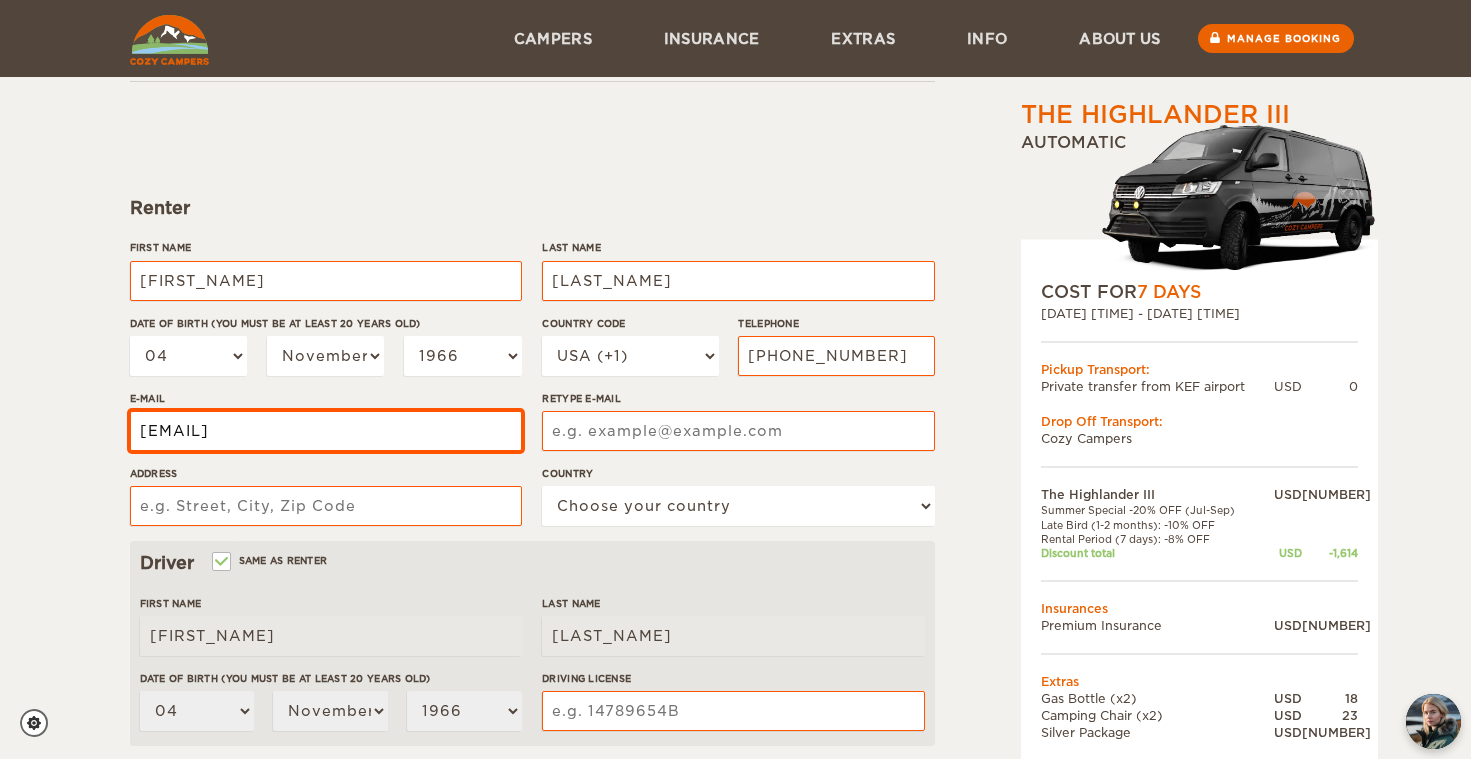 type on "[EMAIL]" 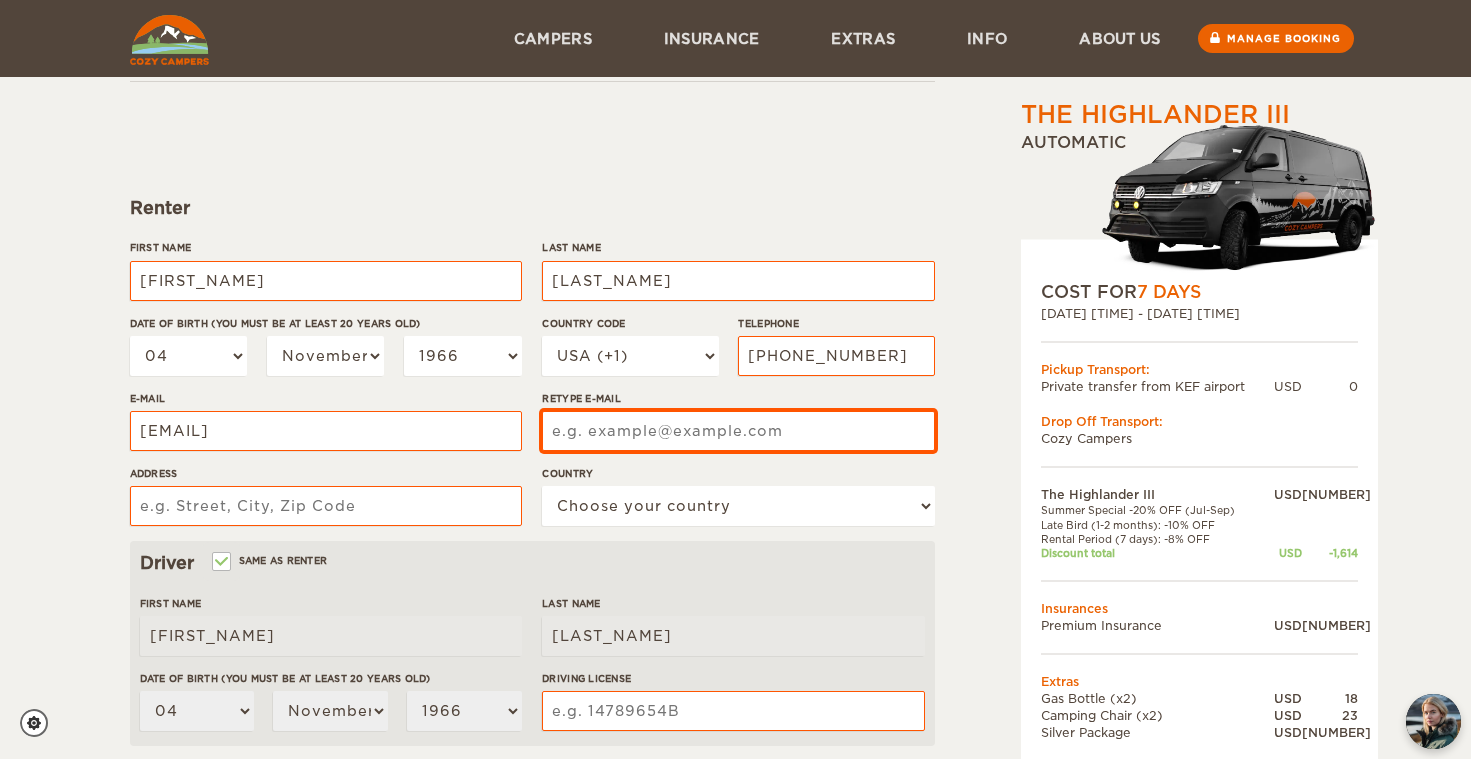 click on "Retype E-mail" at bounding box center (738, 431) 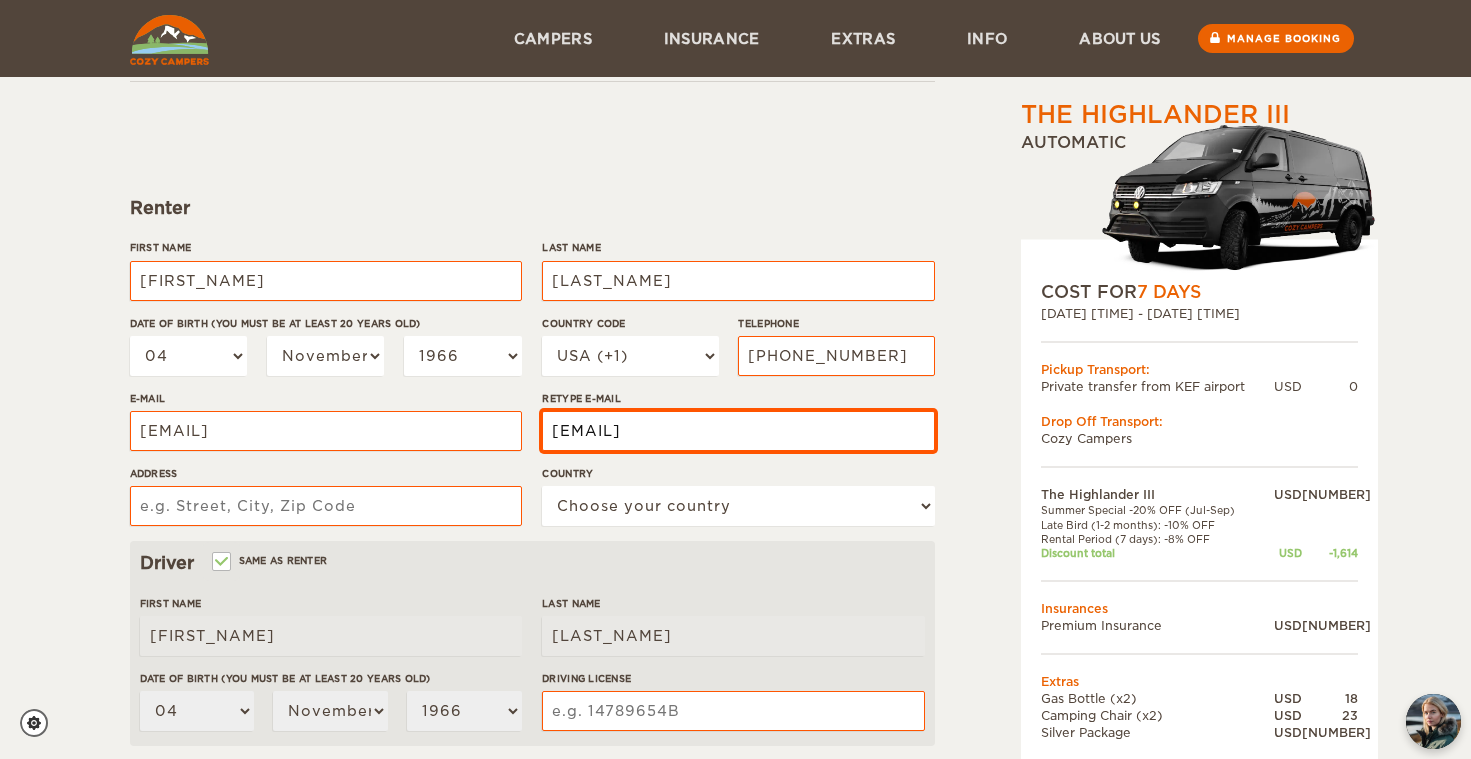 type on "[EMAIL]" 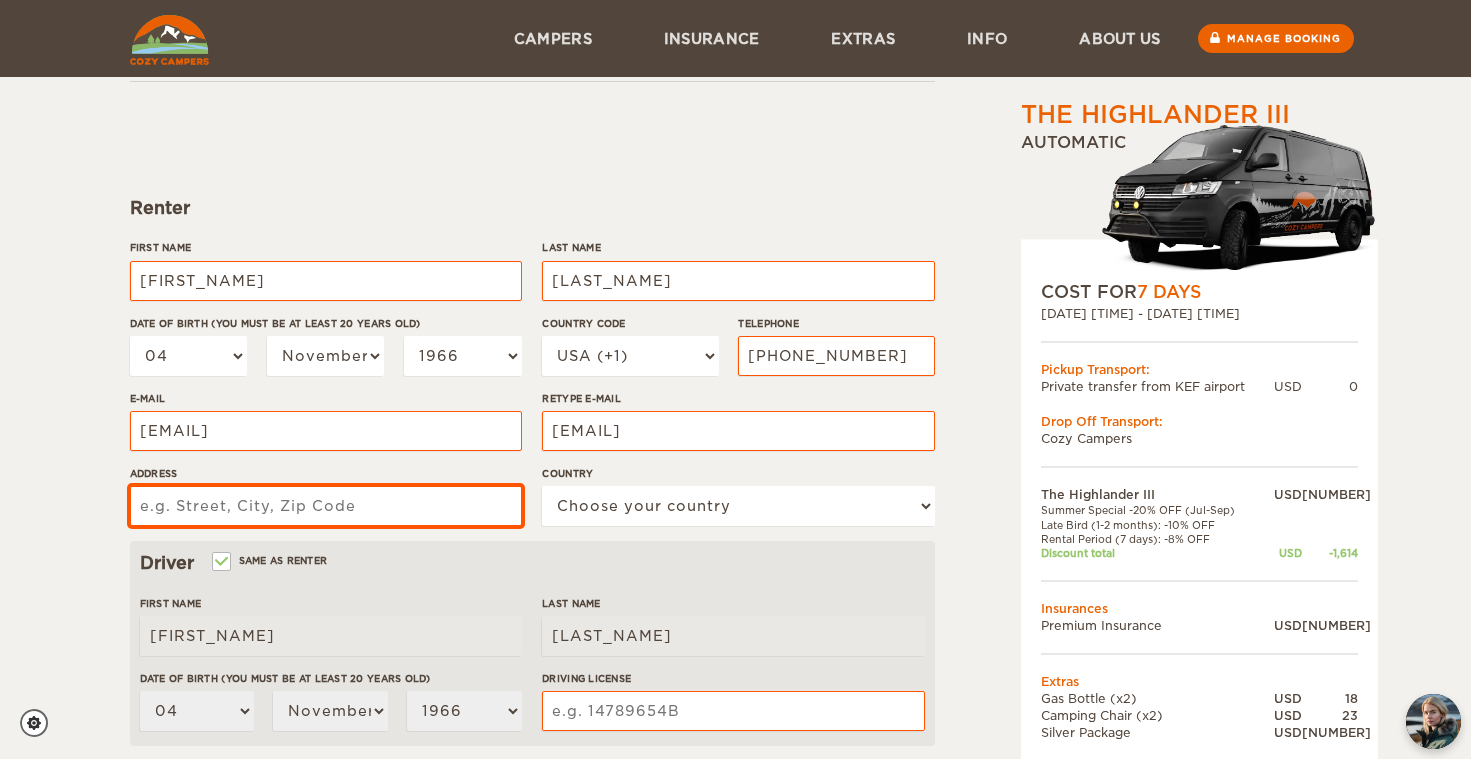 click on "Address" at bounding box center [326, 506] 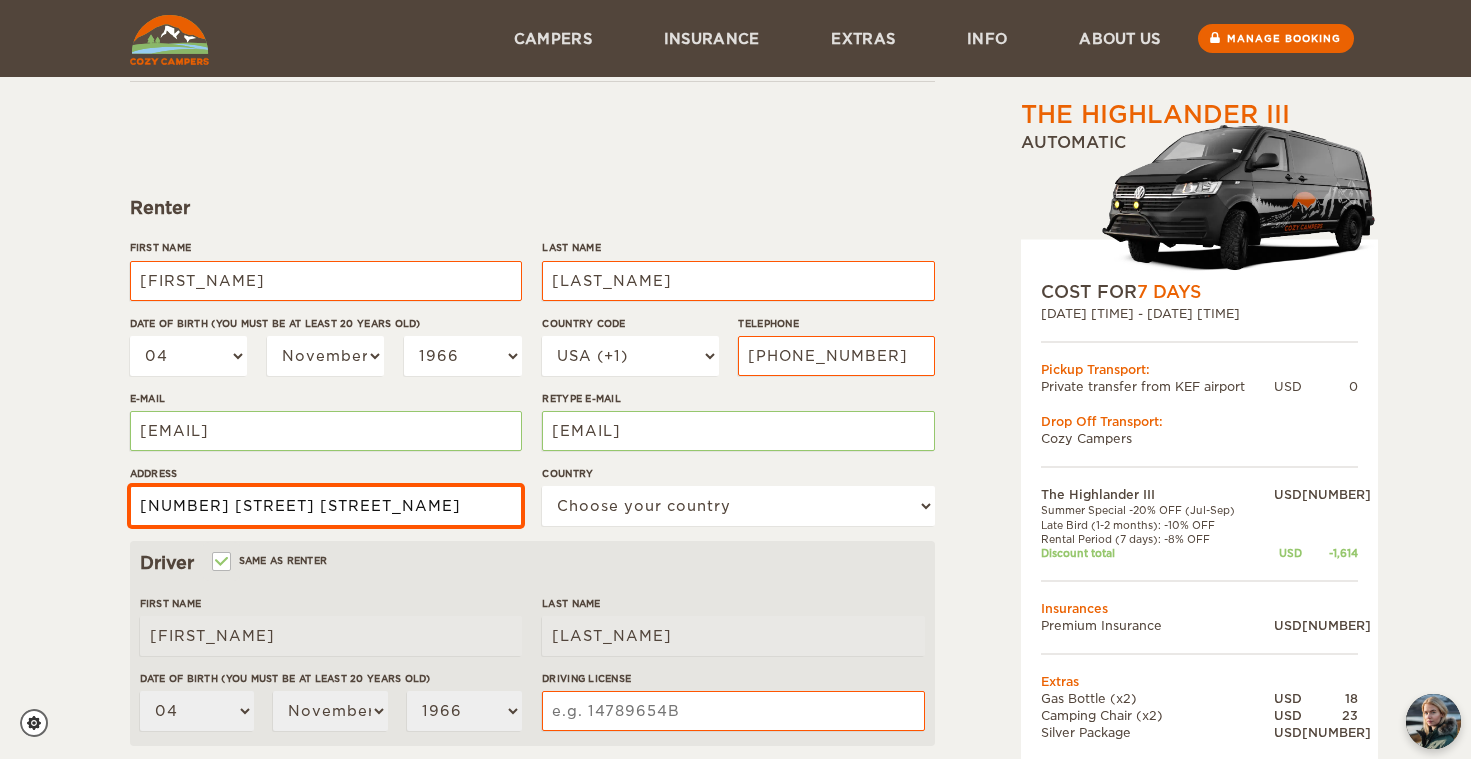 type on "[NUMBER] [STREET] [STREET_NAME]" 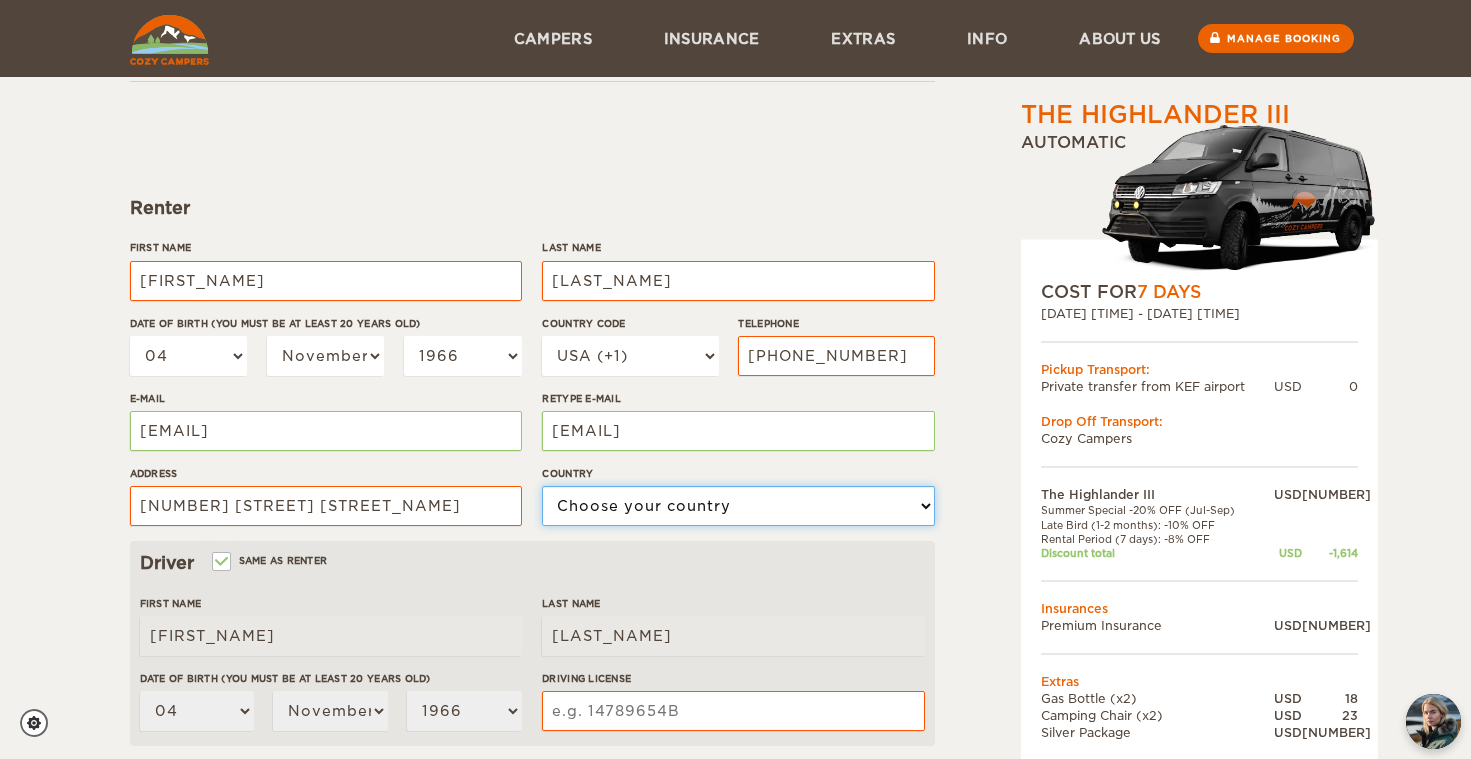 click on "Choose your country
United States
United Kingdom
Germany
Afghanistan Albania Algeria American Samoa Andorra Angola Anguilla Antarctica Antigua and Barbuda Argentina Armenia Aruba Australia Austria Azerbaijan Bahamas Bahrain Bangladesh Barbados Belarus Belgium Belize Benin Bermuda Bhutan Bolivia Bosnia and Herzegovina Botswana Brazil British Virgin Islands Brunei Bulgaria Burkina Faso Burma (Myanmar) Burundi Cambodia Cameroon Canada Cape Verde Cayman Islands Central African Republic Chad Chile China Christmas Island Cocos (Keeling) Islands Colombia Comoros Cook Islands Costa Rica Croatia Cuba Cyprus Czech Republic Democratic Republic of the Congo Denmark Djibouti Dominica Dominican Republic Ecuador Egypt El Salvador Equatorial Guinea Eritrea Estonia Ethiopia Falkland Islands Faroe Islands Fiji Finland France French Polynesia Gabon Gambia Gaza Strip Georgia Germany Ghana Gibraltar Greece Greenland Grenada Guam Guatemala Guinea Guinea-Bissau Guyana Haiti Holy See (Vatican City)" at bounding box center (738, 506) 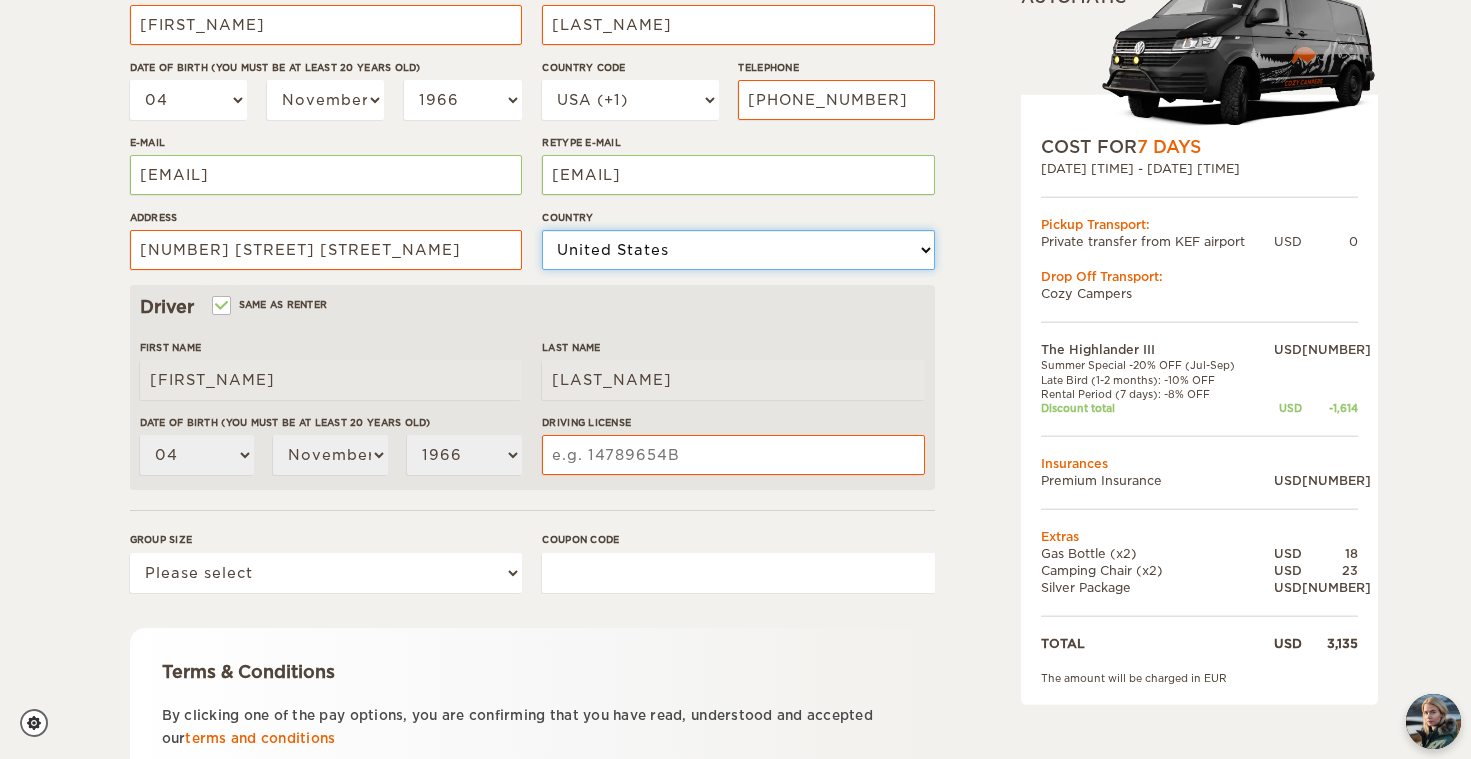 scroll, scrollTop: 380, scrollLeft: 0, axis: vertical 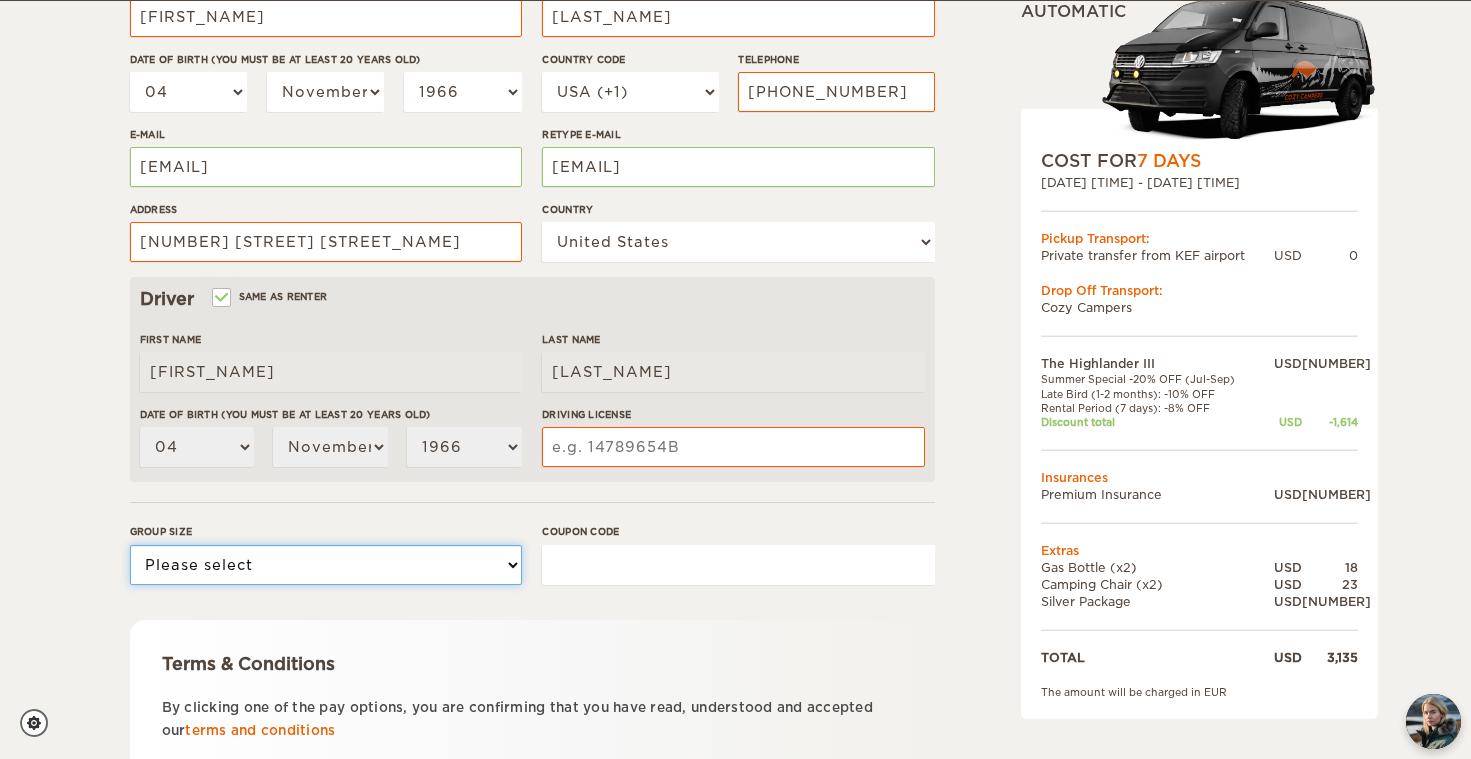 click on "Please select
1 2 3" at bounding box center [326, 565] 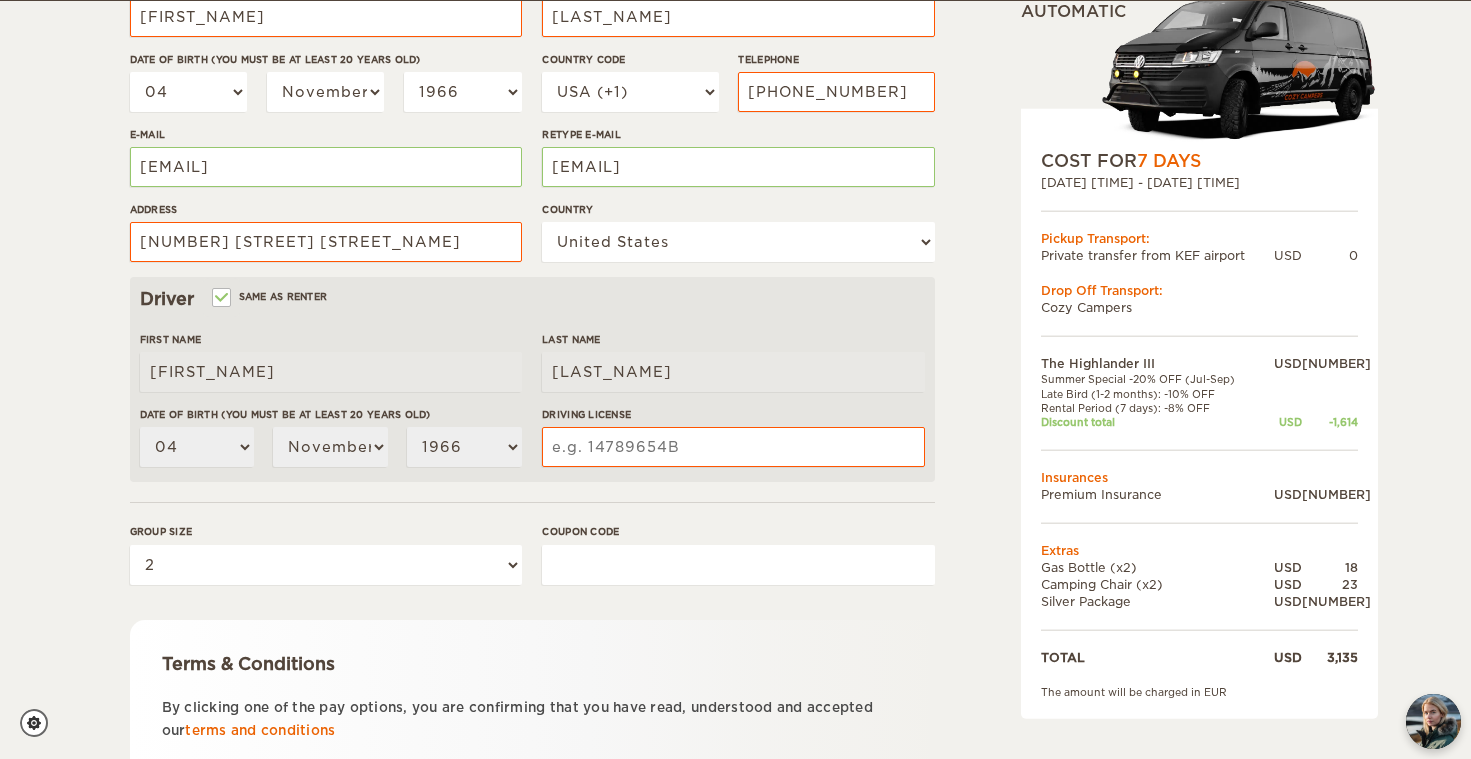 click on "Coupon code" at bounding box center (738, 565) 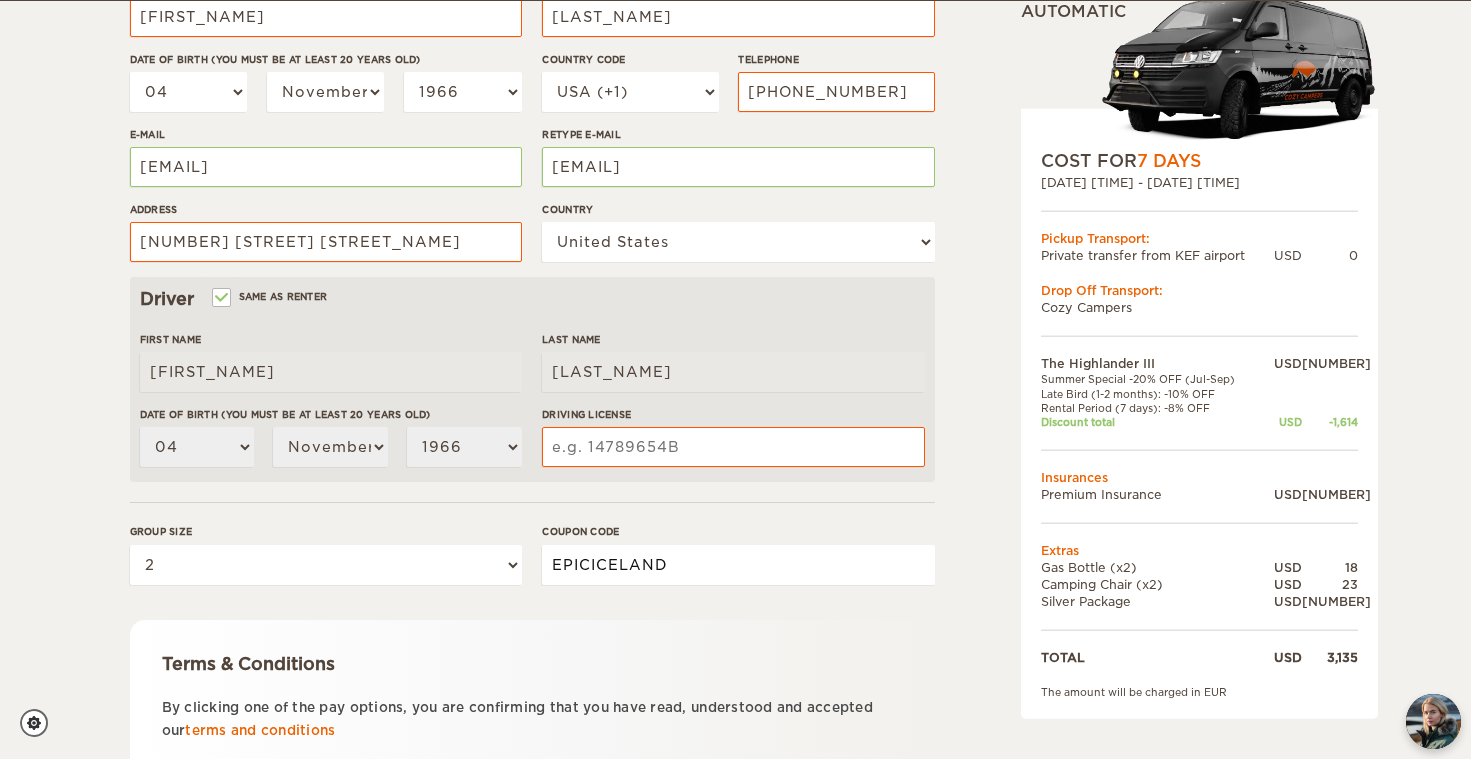 type on "EPICICELAND" 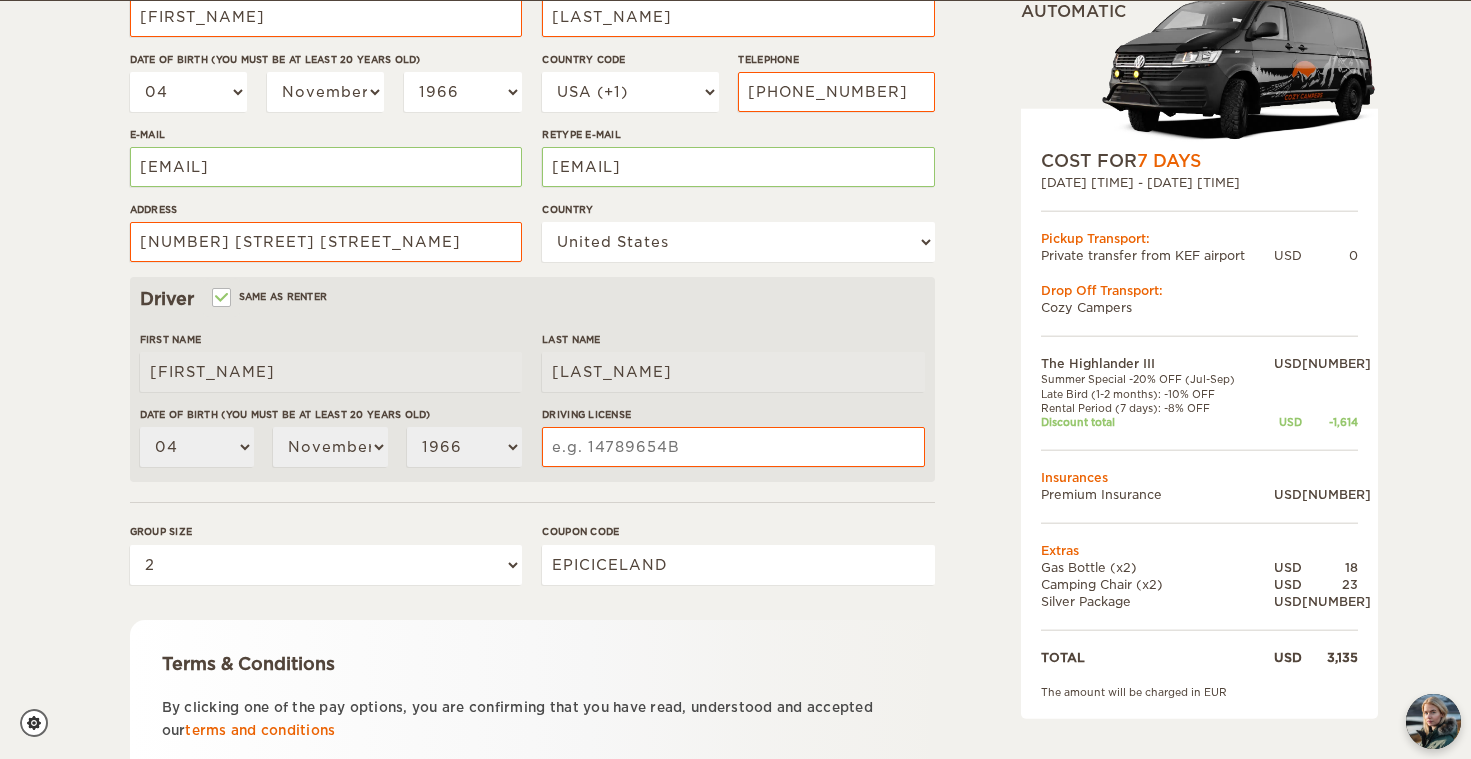 click on "Renter
First Name
[FIRST_NAME]
Last Name
[LAST_NAME]
Date of birth (You must be at least 20 years old)
01
02
03
04
05
06
07
08
09
10
11
12
13
14
15
16
17
18
19
20
21
22
23
24
25
26
27
28
29
30
31
January
February
March
April
May
June
July
August
September
October
November
December
2004 2003 2002 2001 2000 1999 1998 1997 1996 1995 1994 1993 1992 1991 1990 1989 1988 1987 1986 1985 1984 1983 1982 1981 1980 1979 1978 1977 1976 1975 1974 1973 1972 1971 1970 1969 1968 1967 1966 1965 1964 1963 1962 1961 1960 1959 1958 1957 1956 1955 1954 1953 1952 1951" at bounding box center [532, 343] 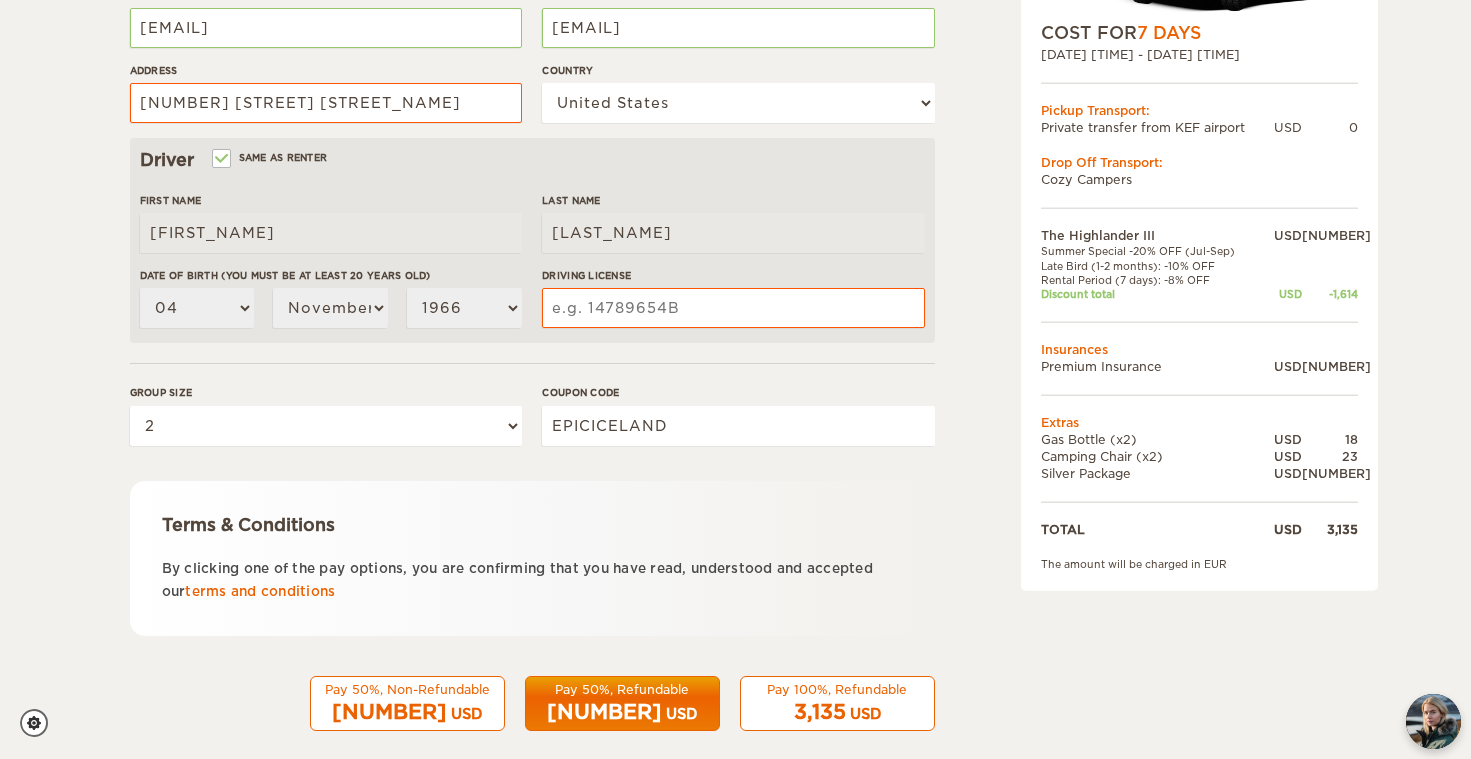 scroll, scrollTop: 542, scrollLeft: 0, axis: vertical 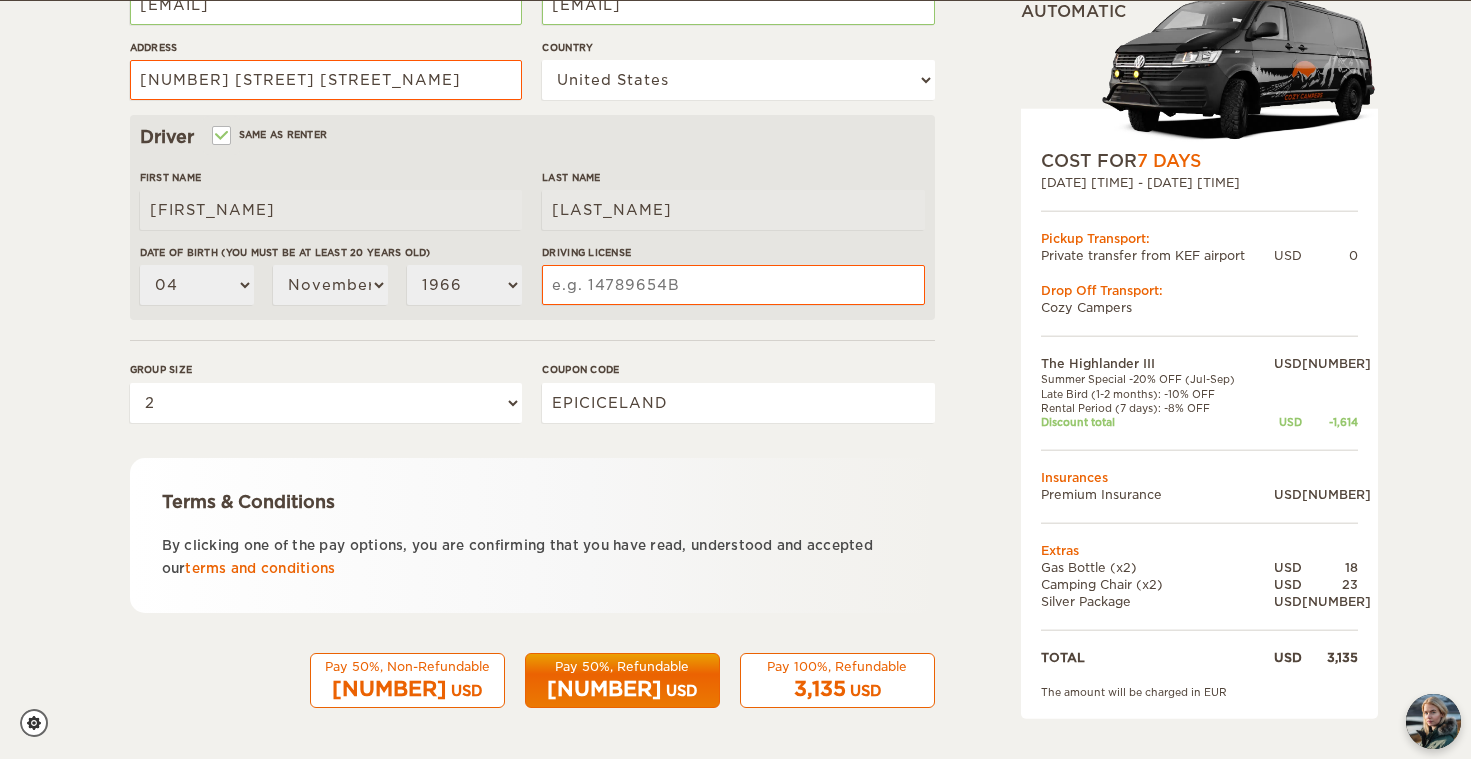 click on "Pay 50%, Refundable" at bounding box center (622, 666) 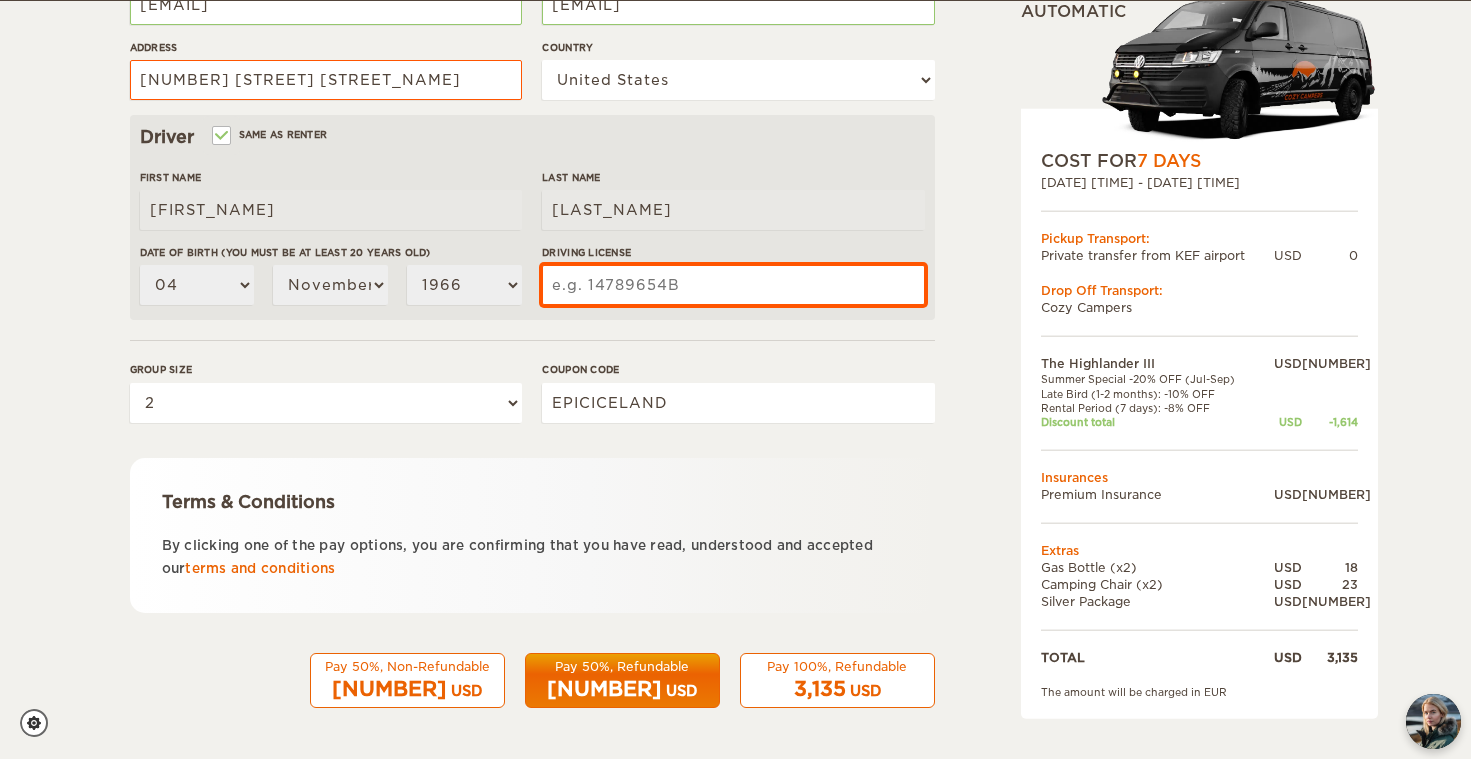 click on "Driving License" at bounding box center [733, 285] 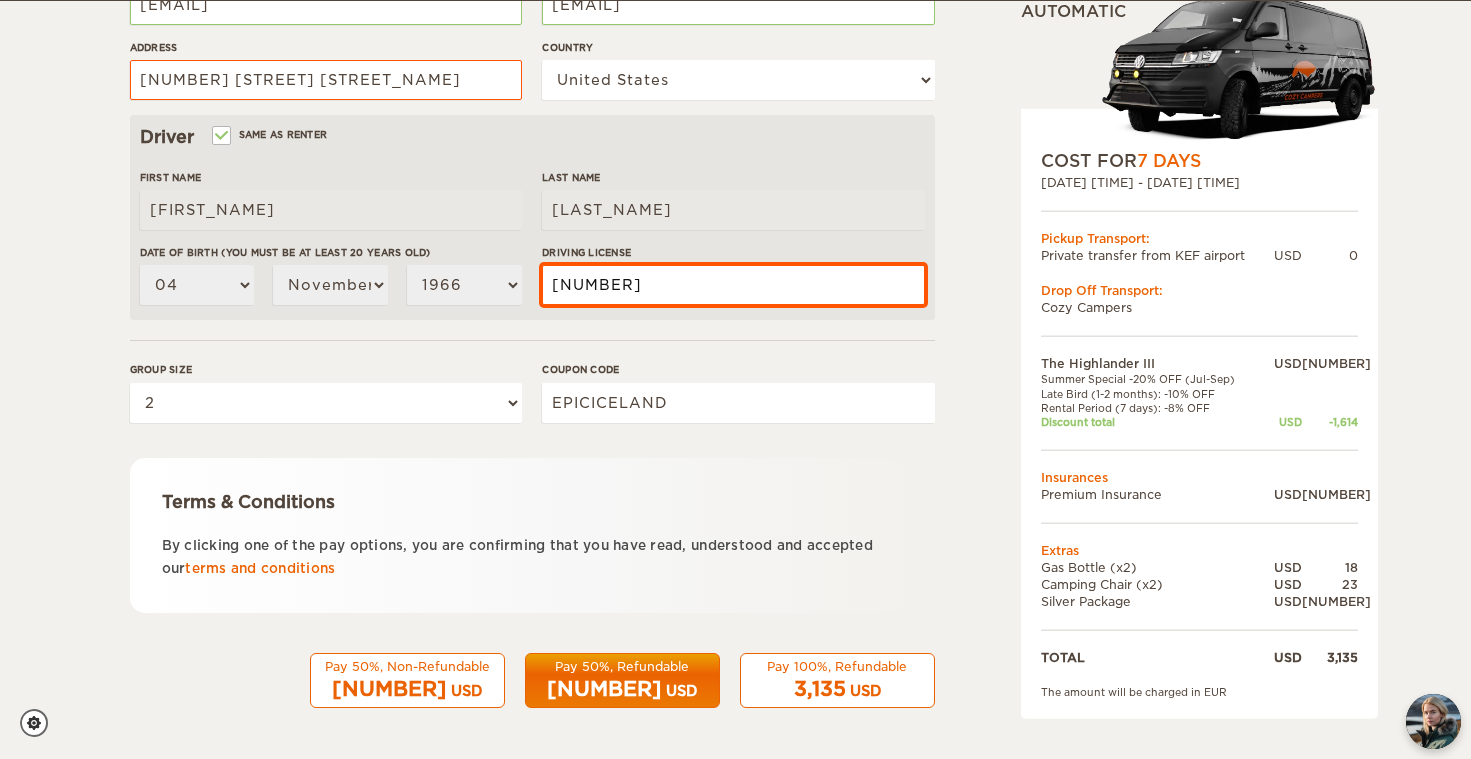 type on "[NUMBER]" 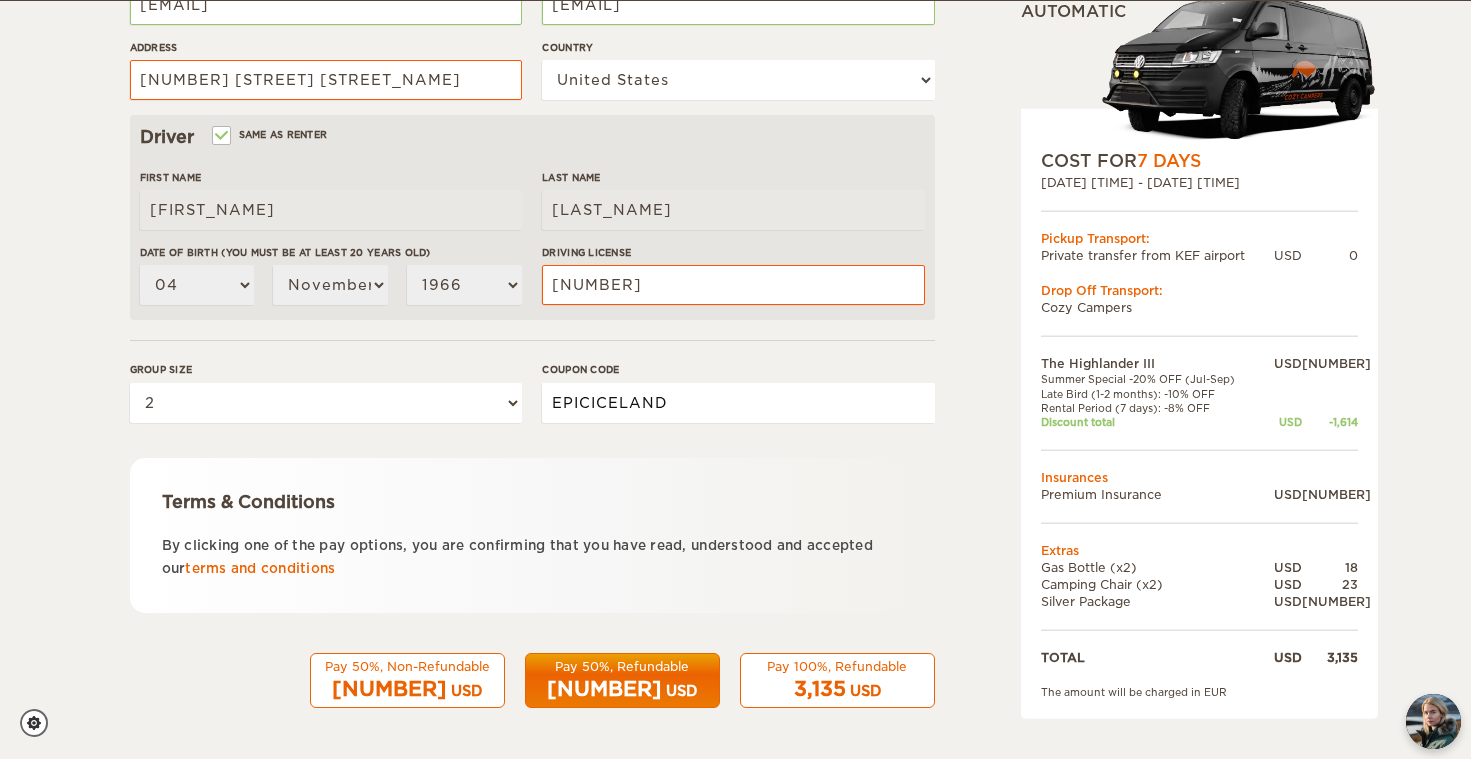 click on "EPICICELAND" at bounding box center (738, 403) 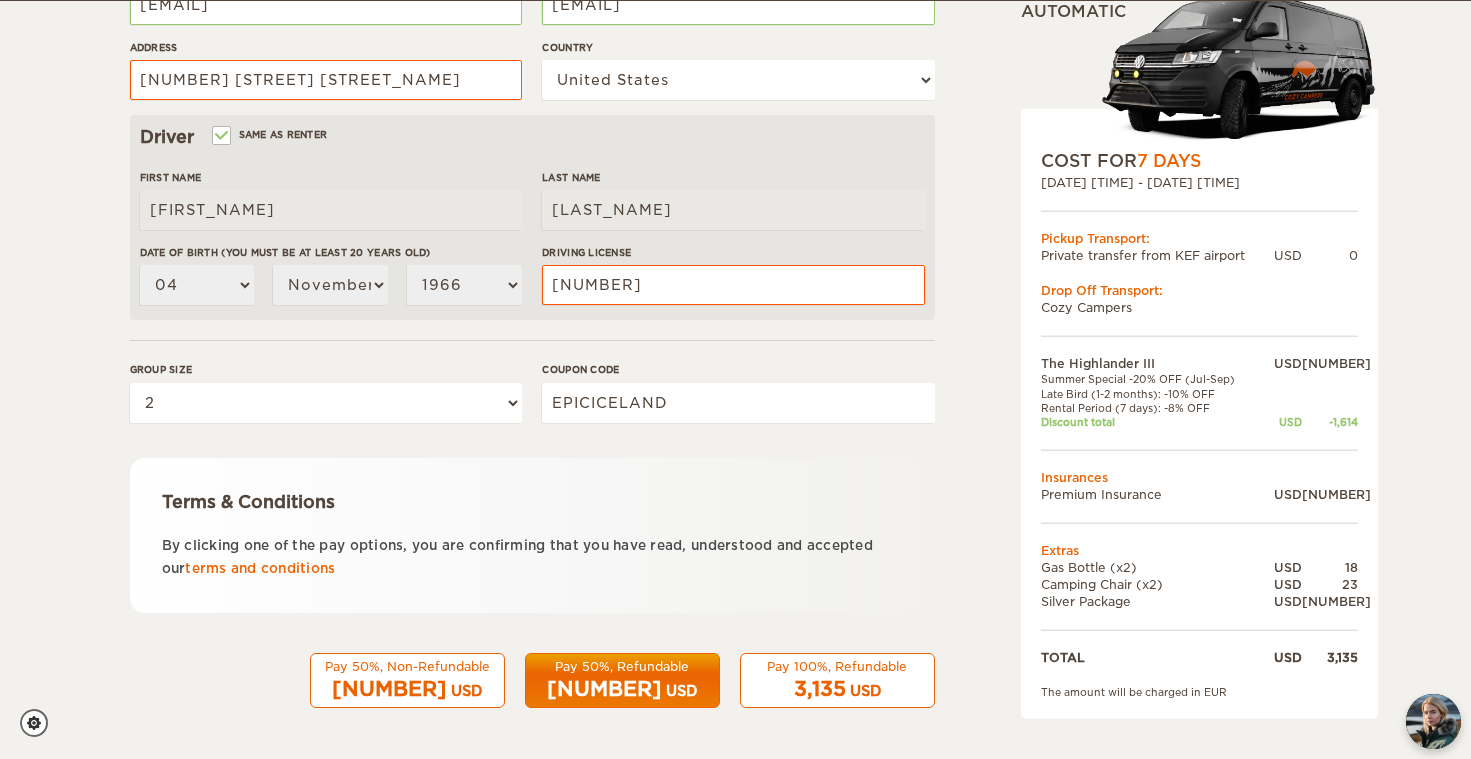 click on "Terms & Conditions
By clicking one of the pay options, you are confirming that you have read, understood and accepted our  terms and conditions" at bounding box center (532, 535) 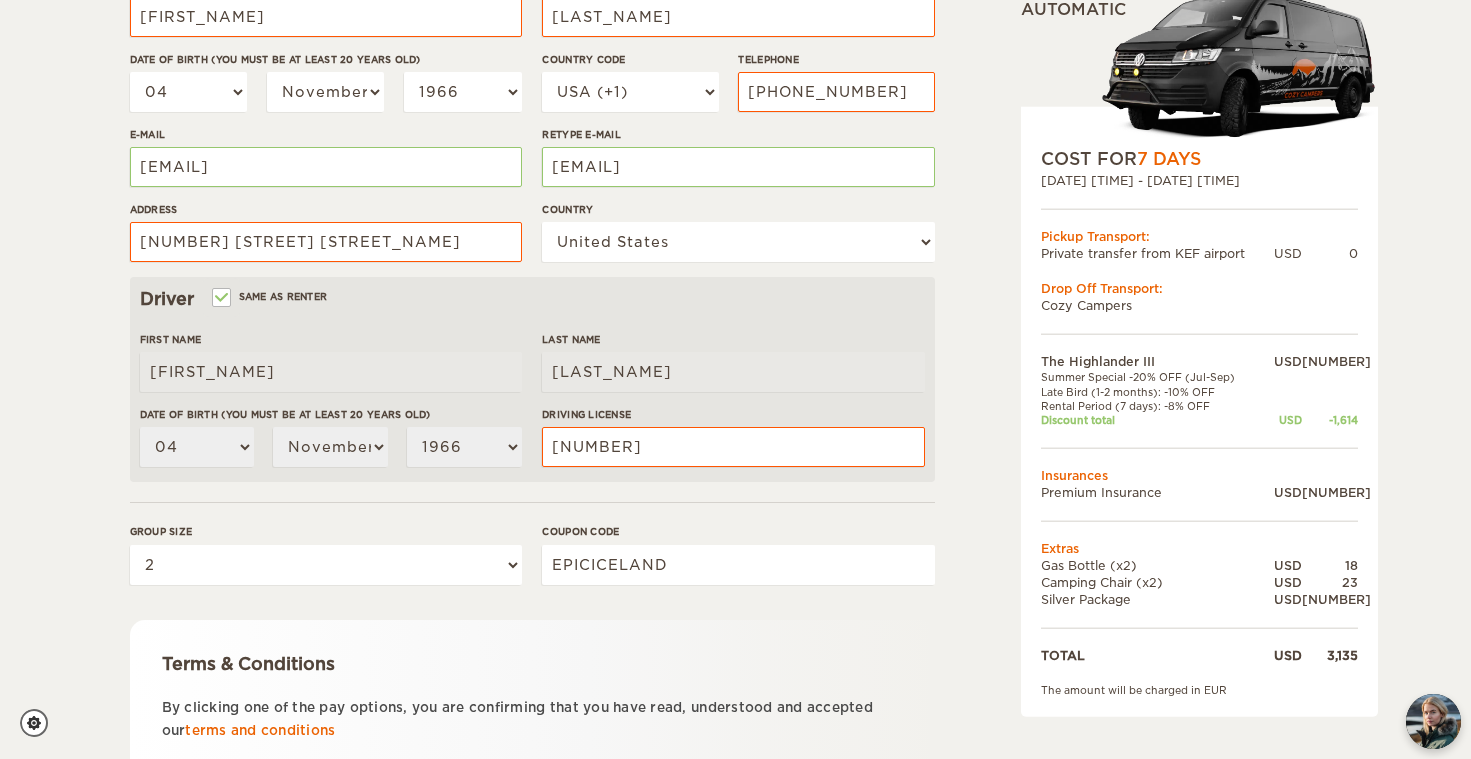 scroll, scrollTop: 399, scrollLeft: 0, axis: vertical 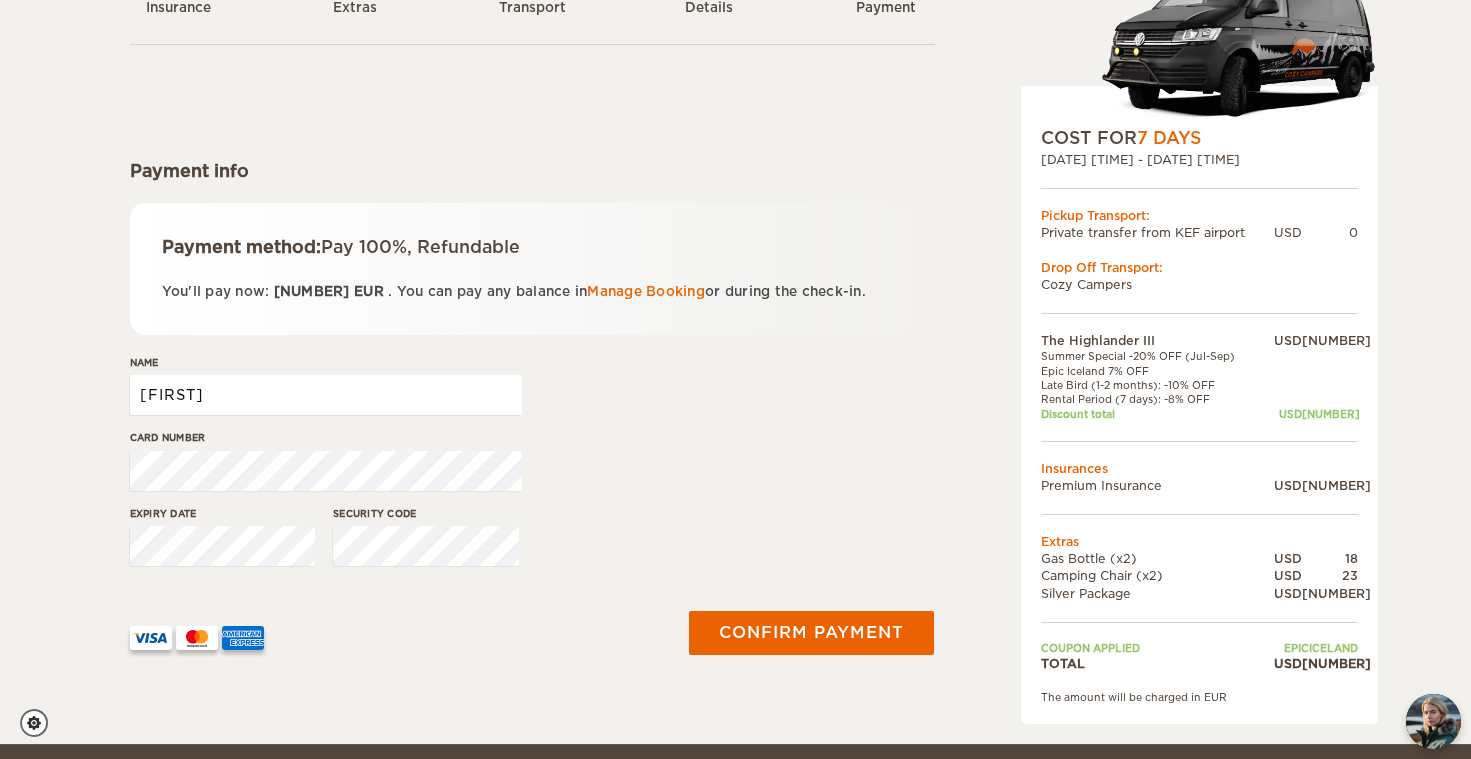 click on "[FIRST]" at bounding box center (326, 395) 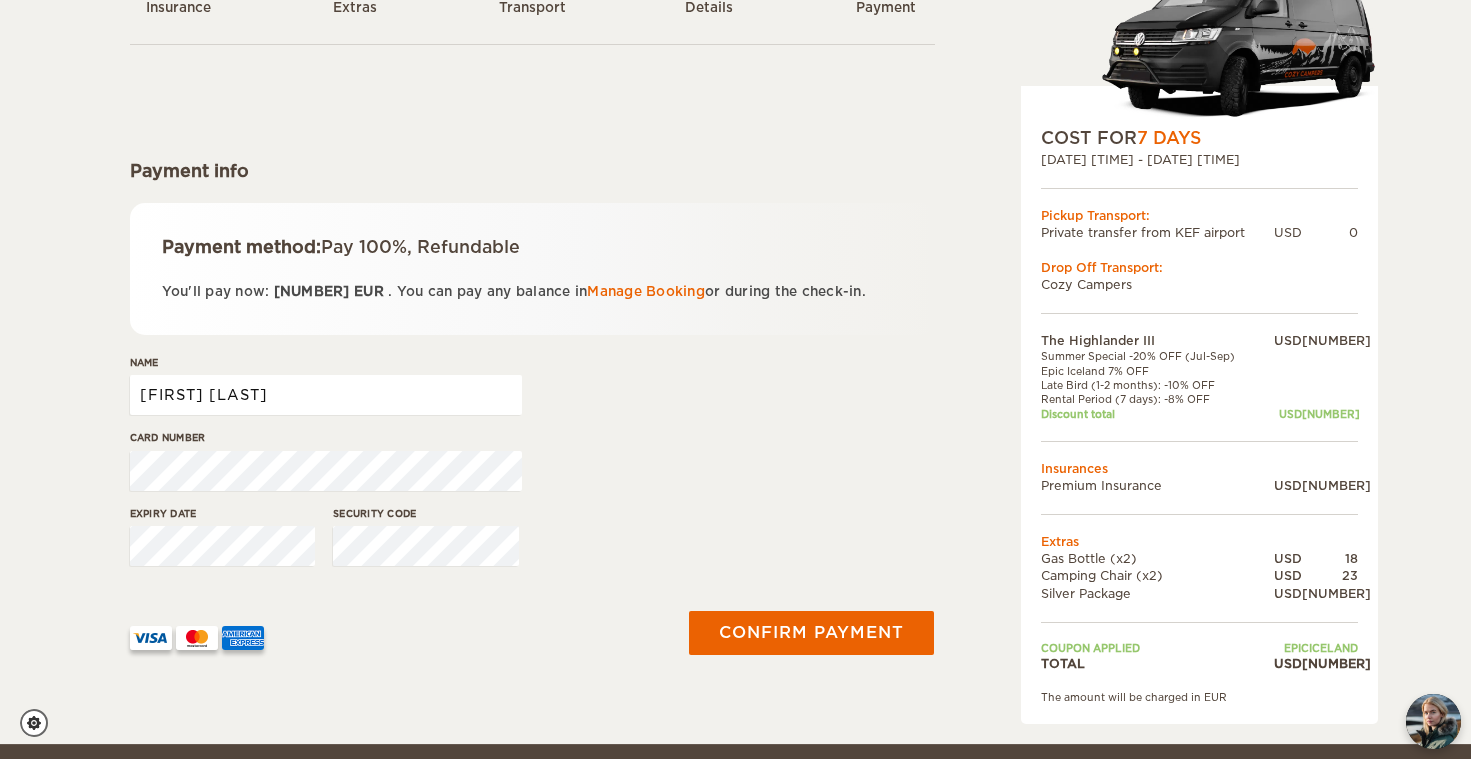 type on "[FIRST] [LAST]" 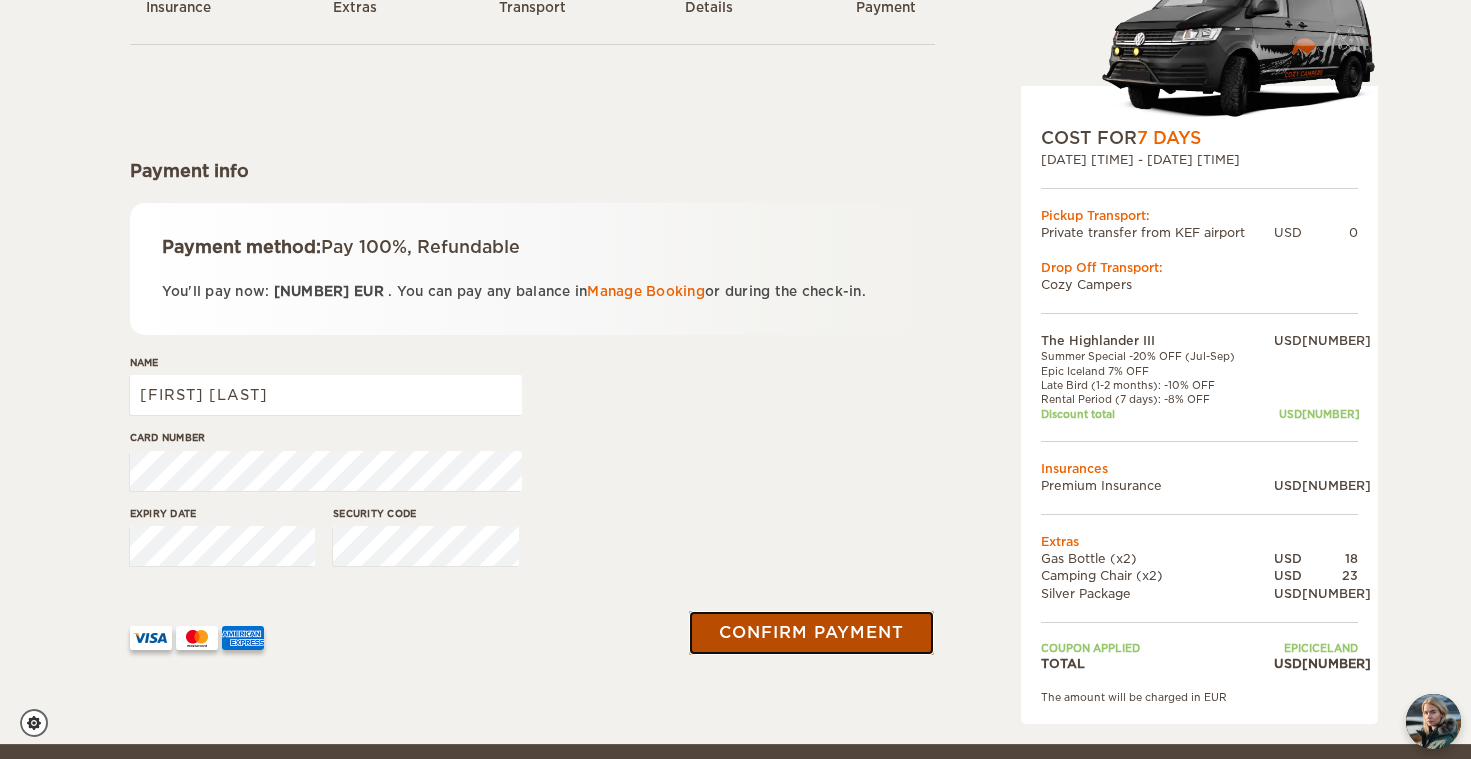 drag, startPoint x: 801, startPoint y: 628, endPoint x: 757, endPoint y: 506, distance: 129.69194 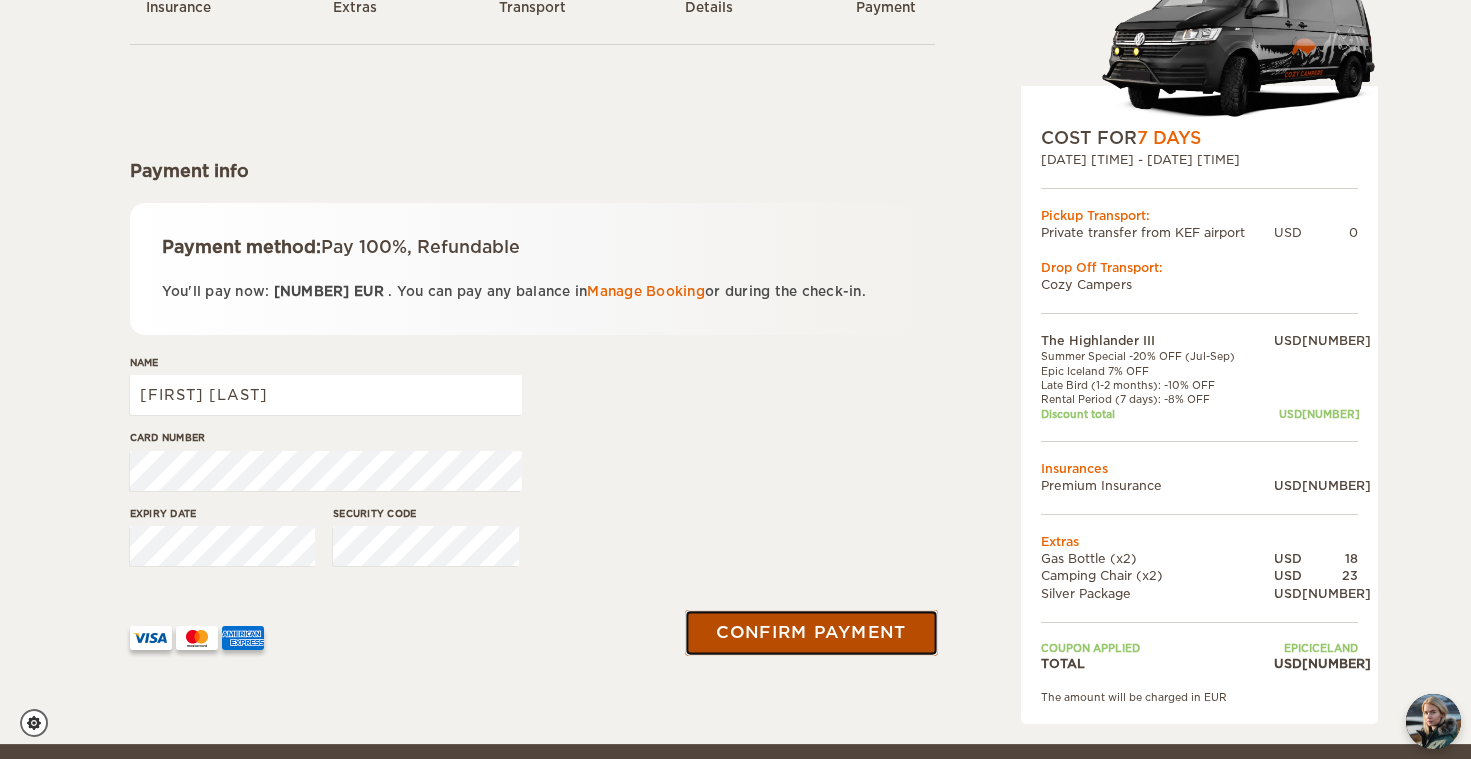 click on "Confirm payment" at bounding box center (812, 632) 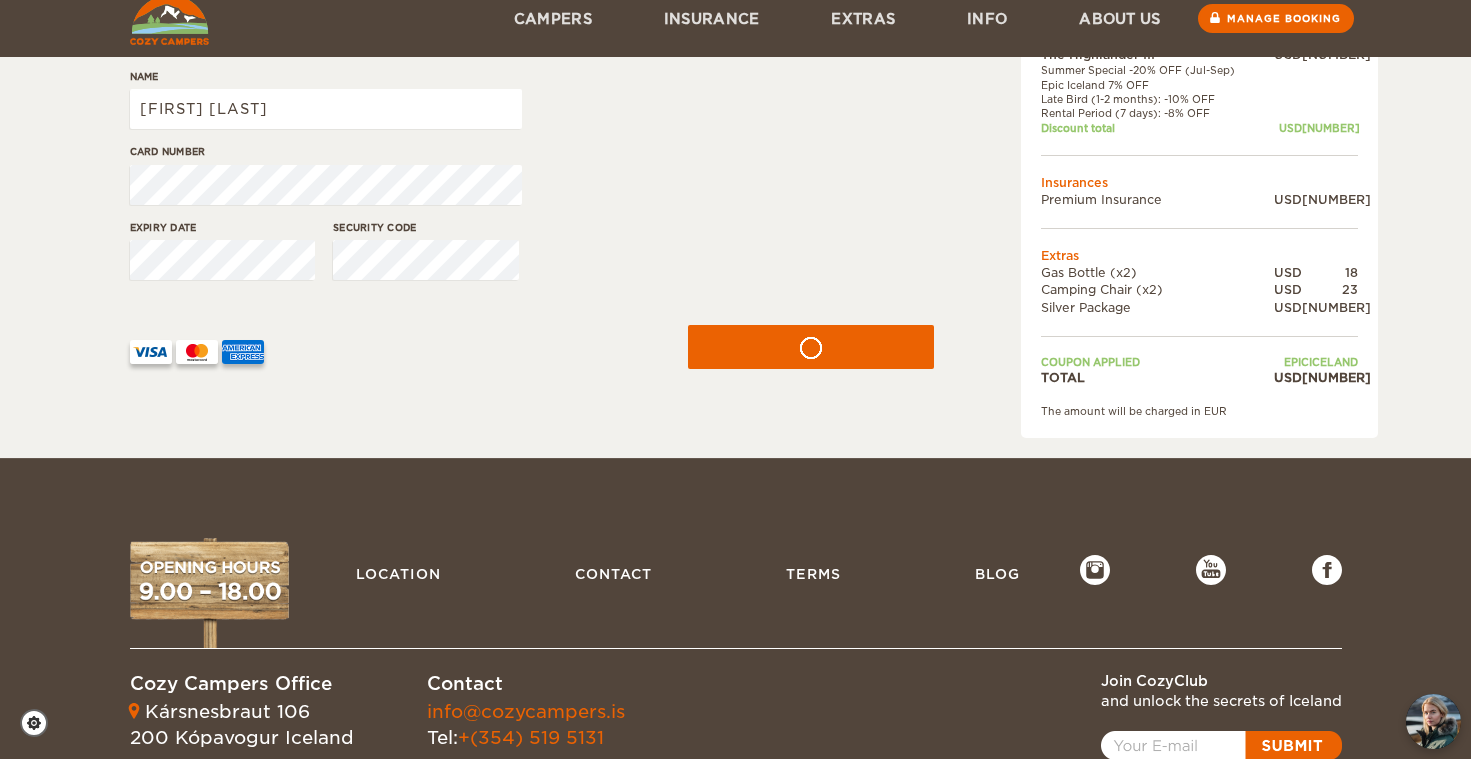 scroll, scrollTop: 442, scrollLeft: 0, axis: vertical 